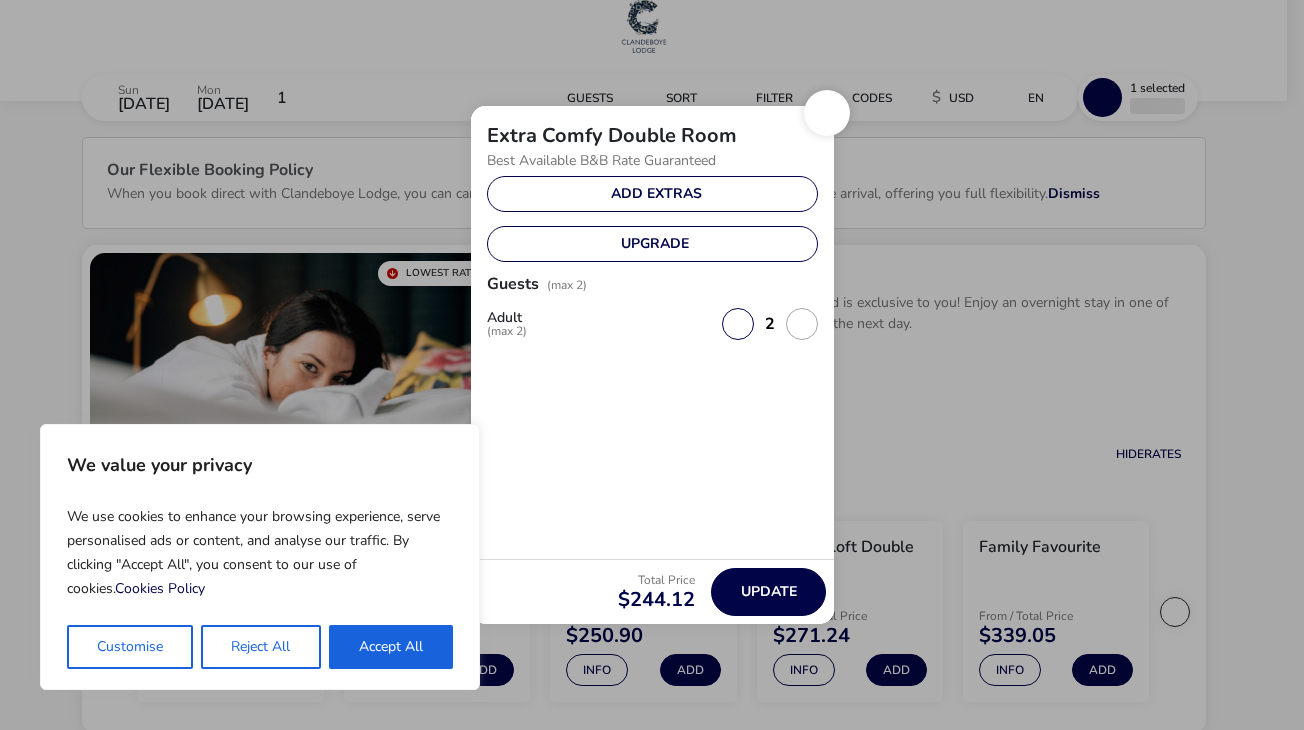 scroll, scrollTop: 0, scrollLeft: 0, axis: both 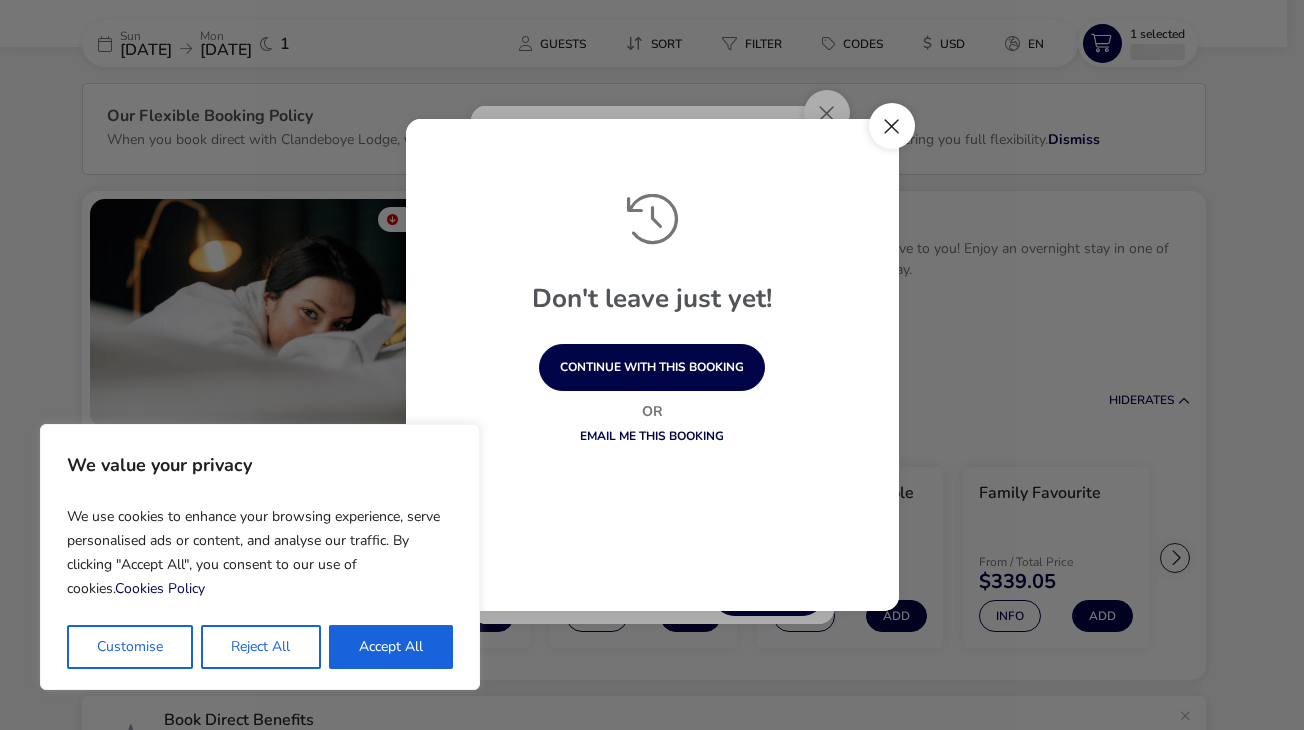click at bounding box center (892, 126) 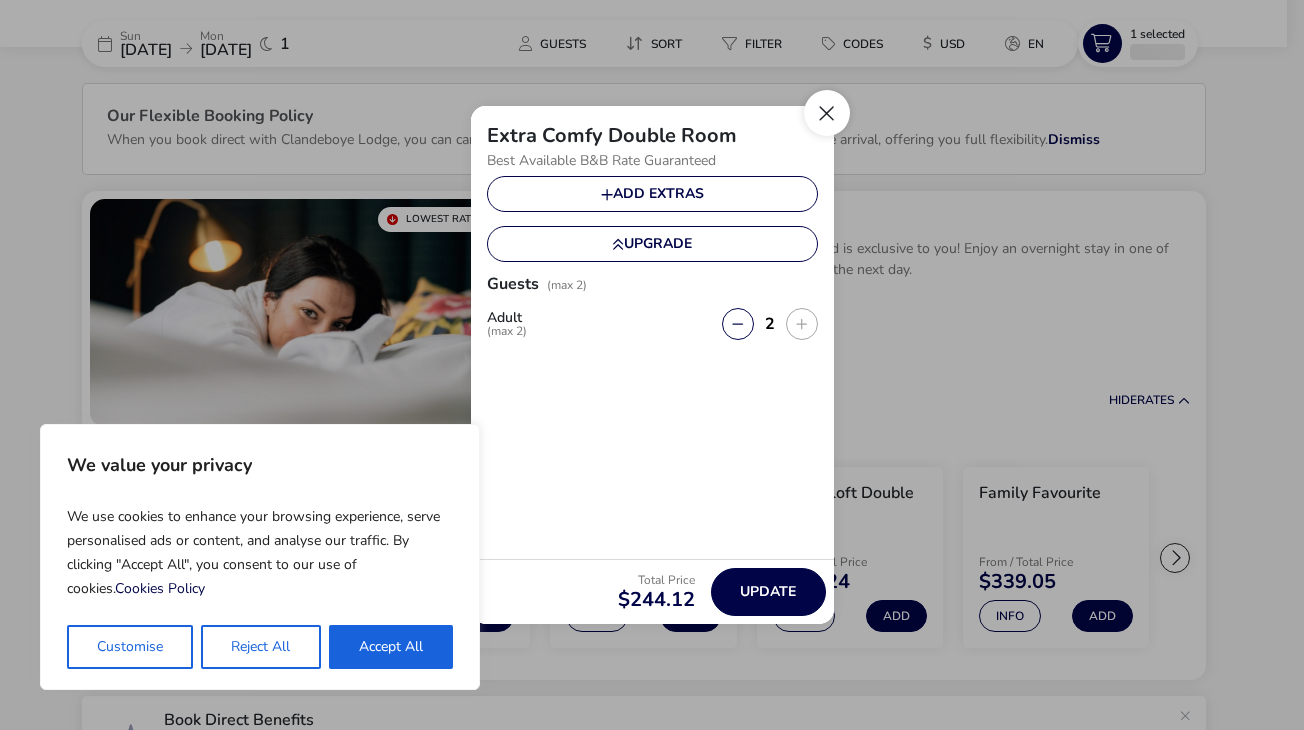 click at bounding box center [827, 113] 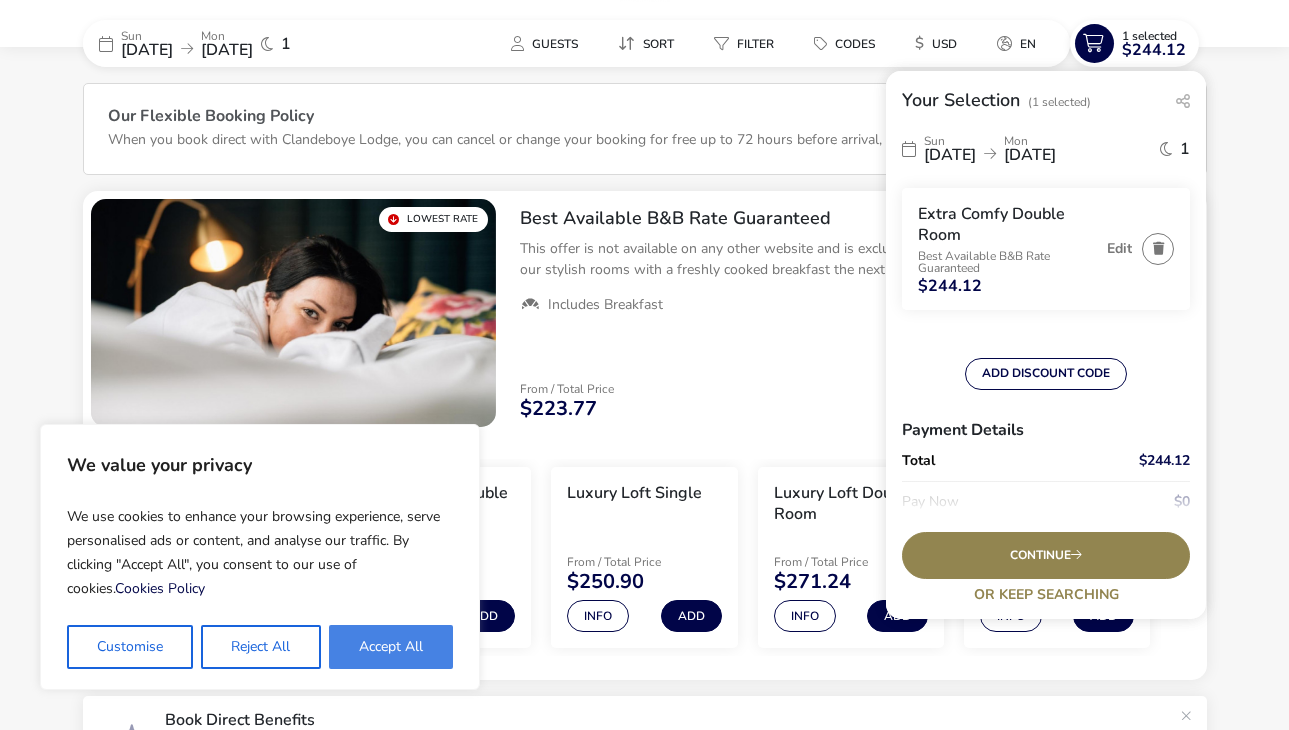 click on "Accept All" at bounding box center (391, 647) 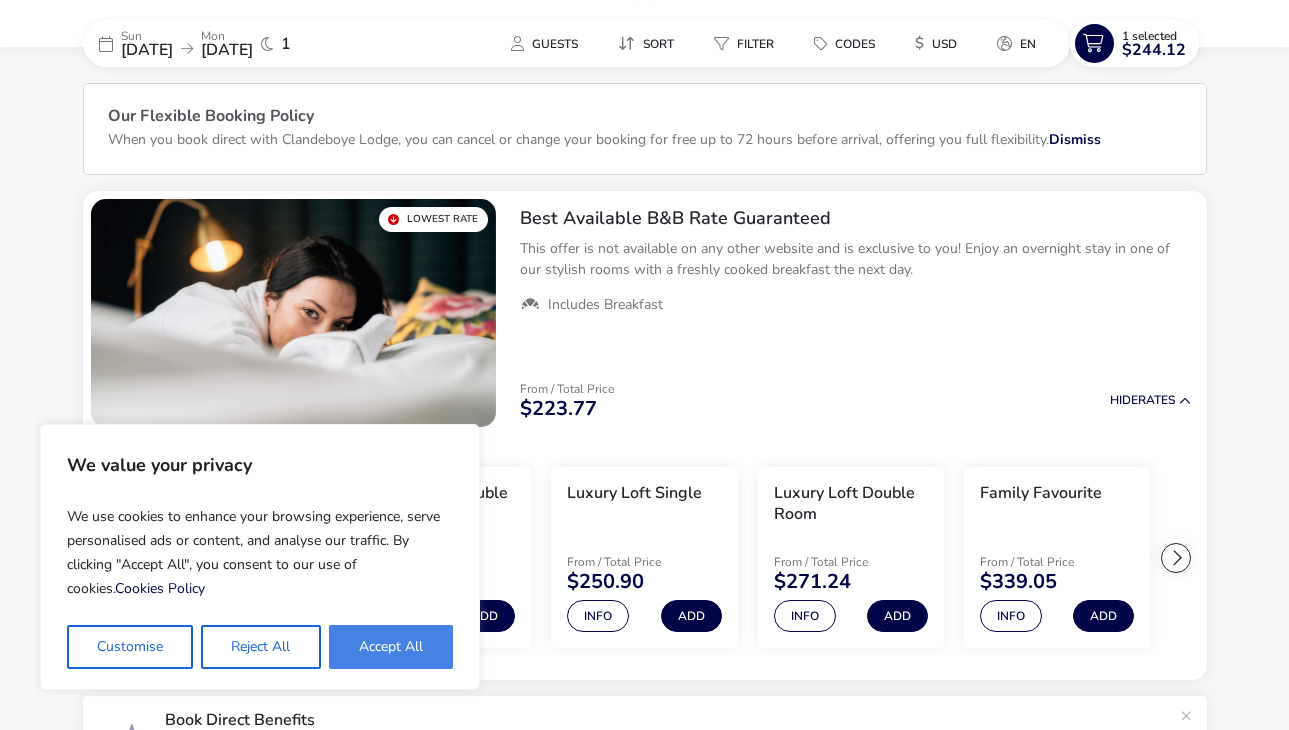 checkbox on "true" 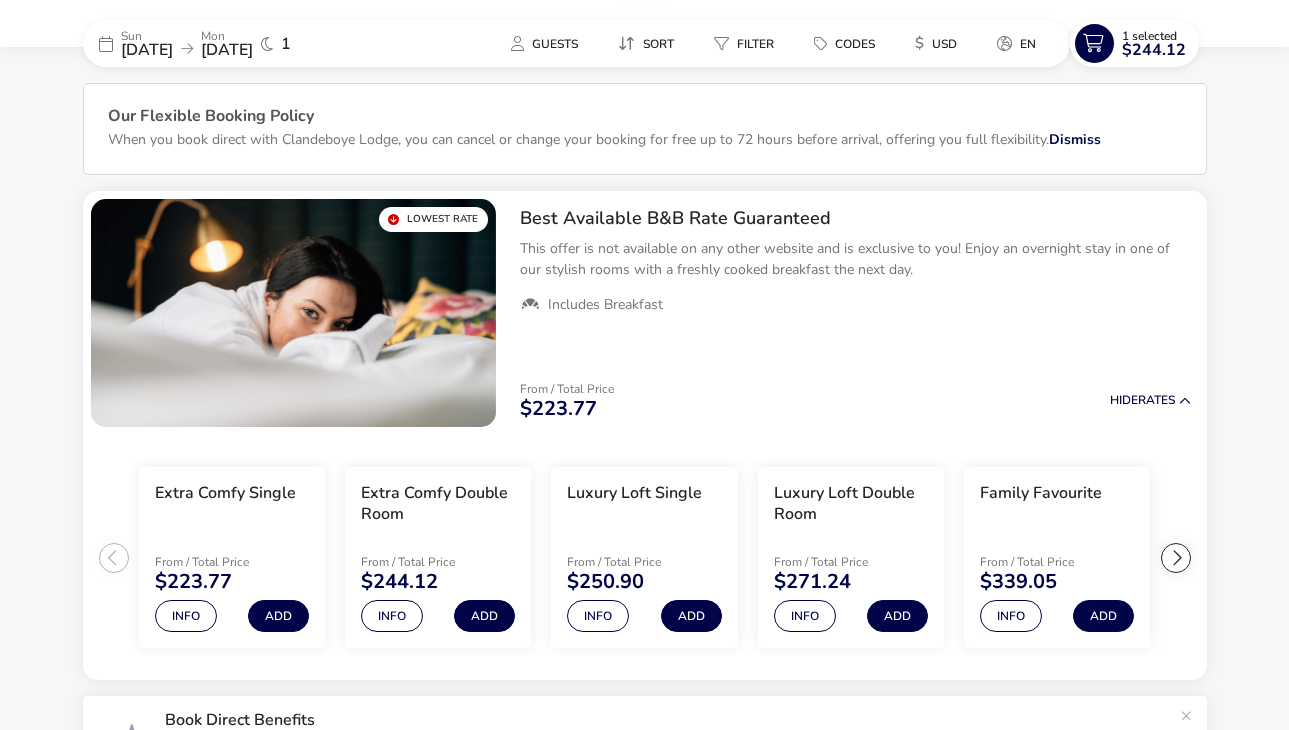 click on "13 Jul 2025" at bounding box center [147, 50] 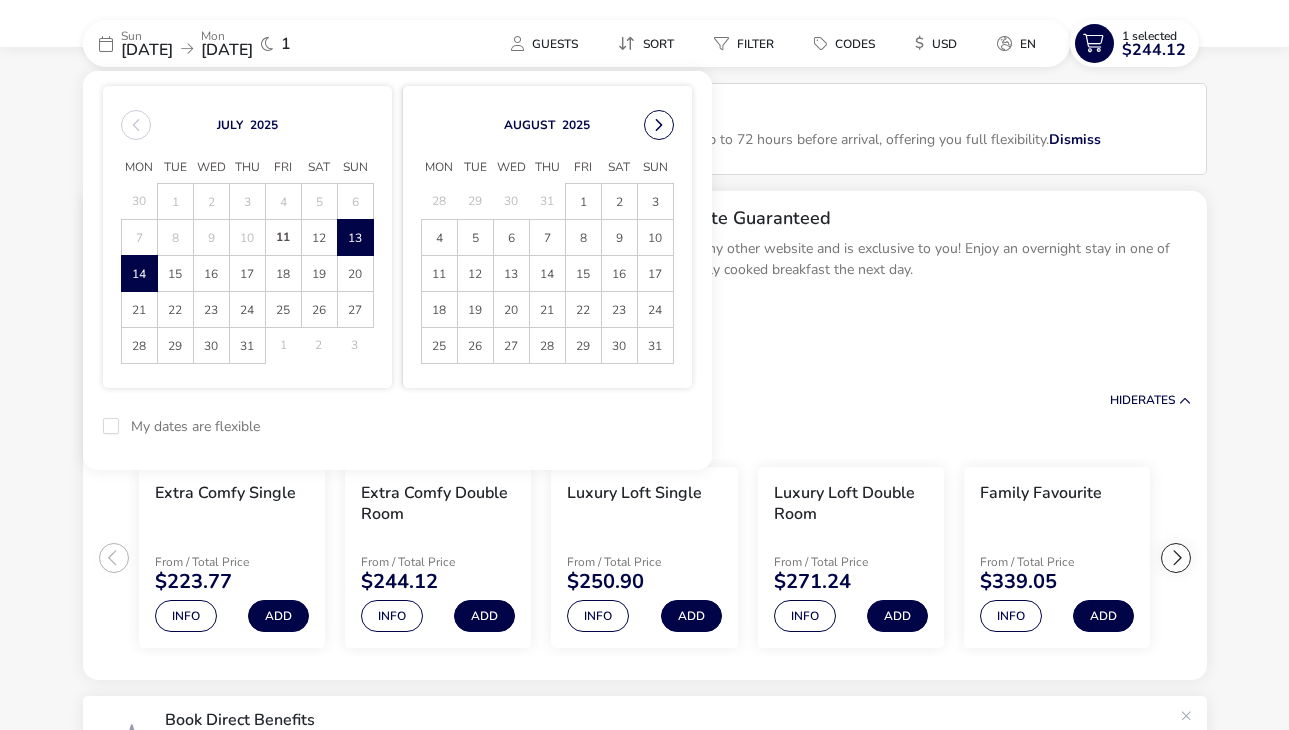 click at bounding box center [659, 125] 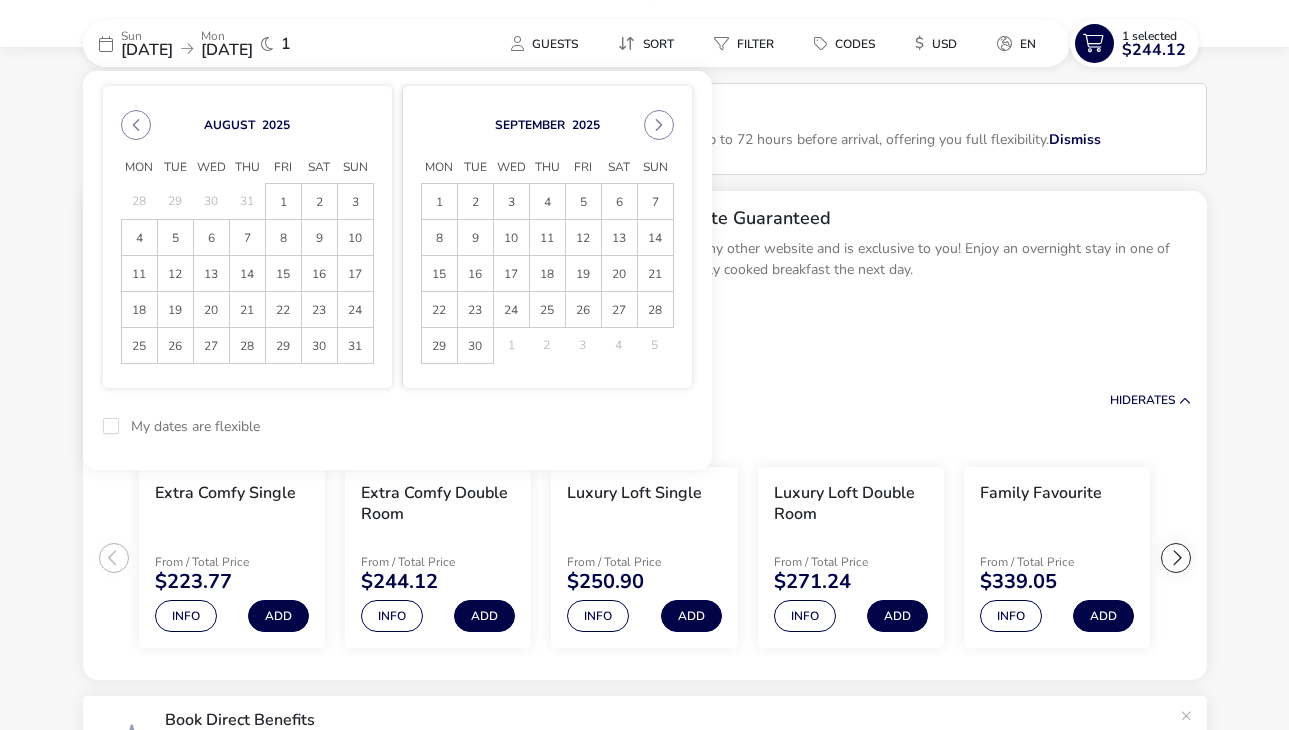 click at bounding box center [659, 125] 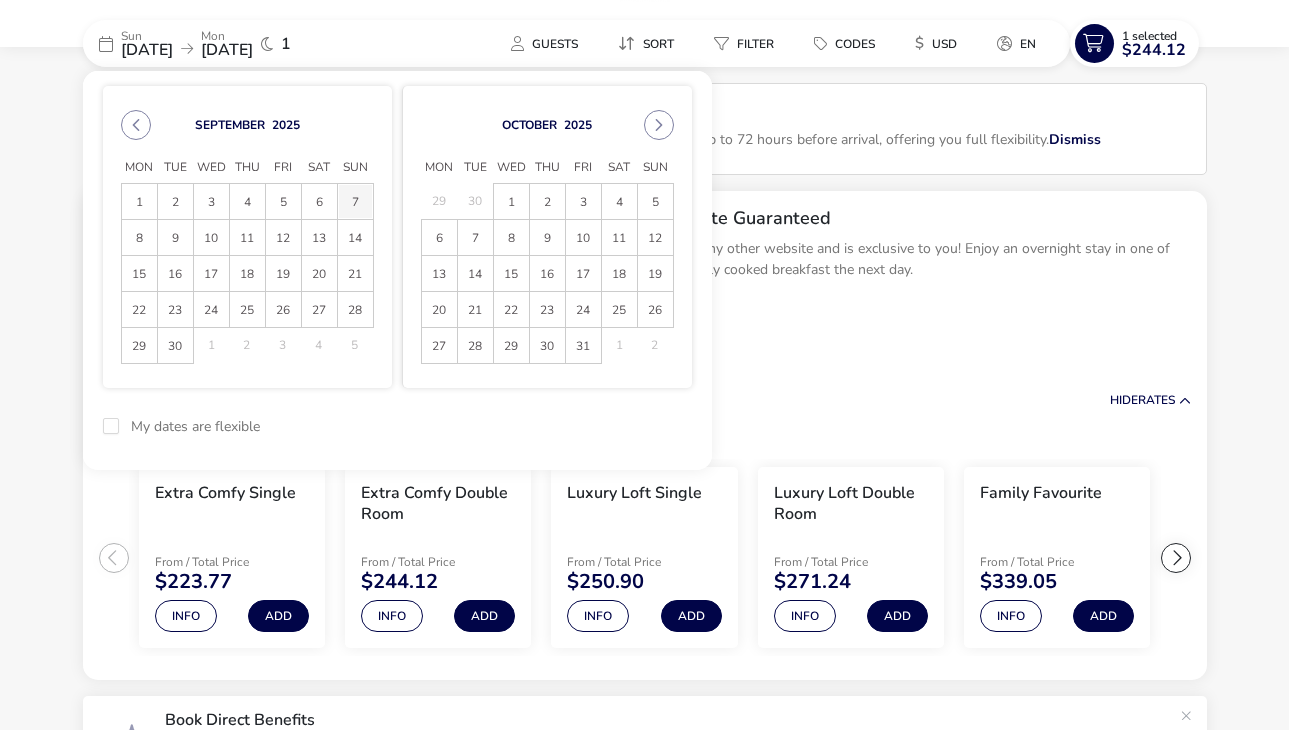 click on "7" at bounding box center (355, 201) 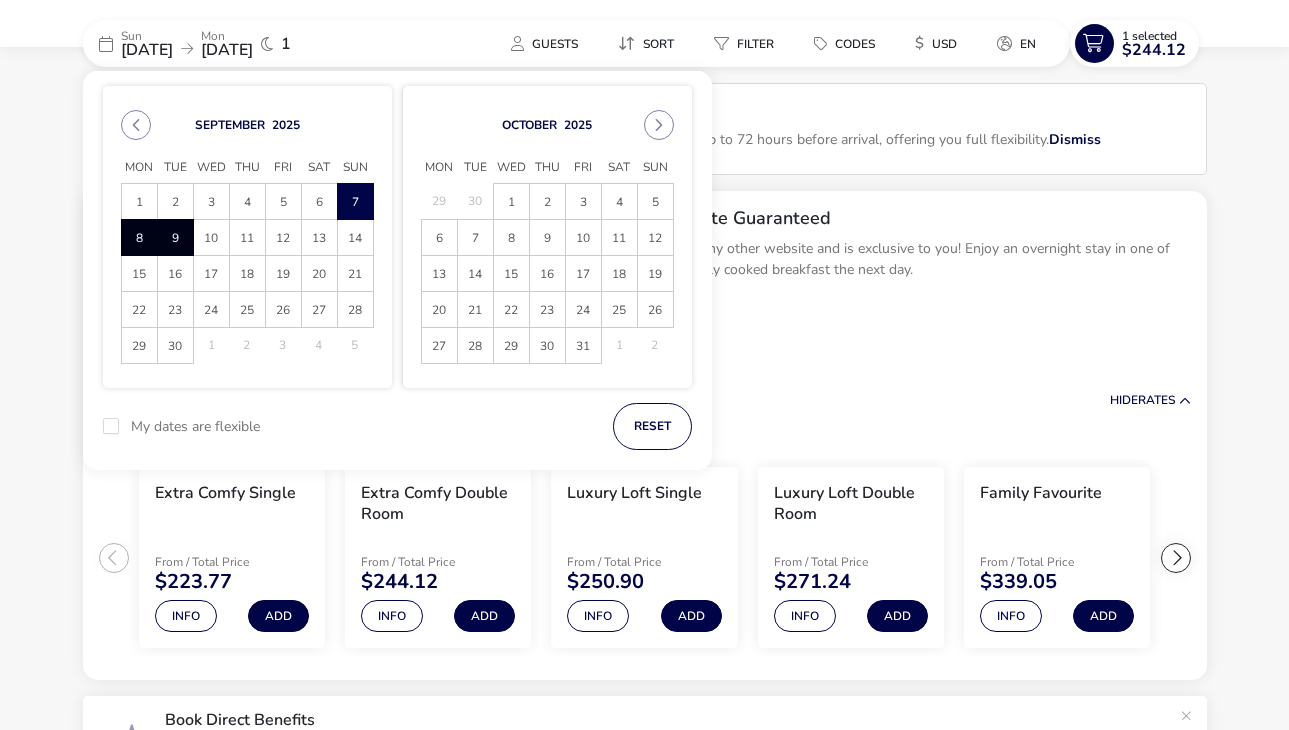 click on "9" at bounding box center (175, 237) 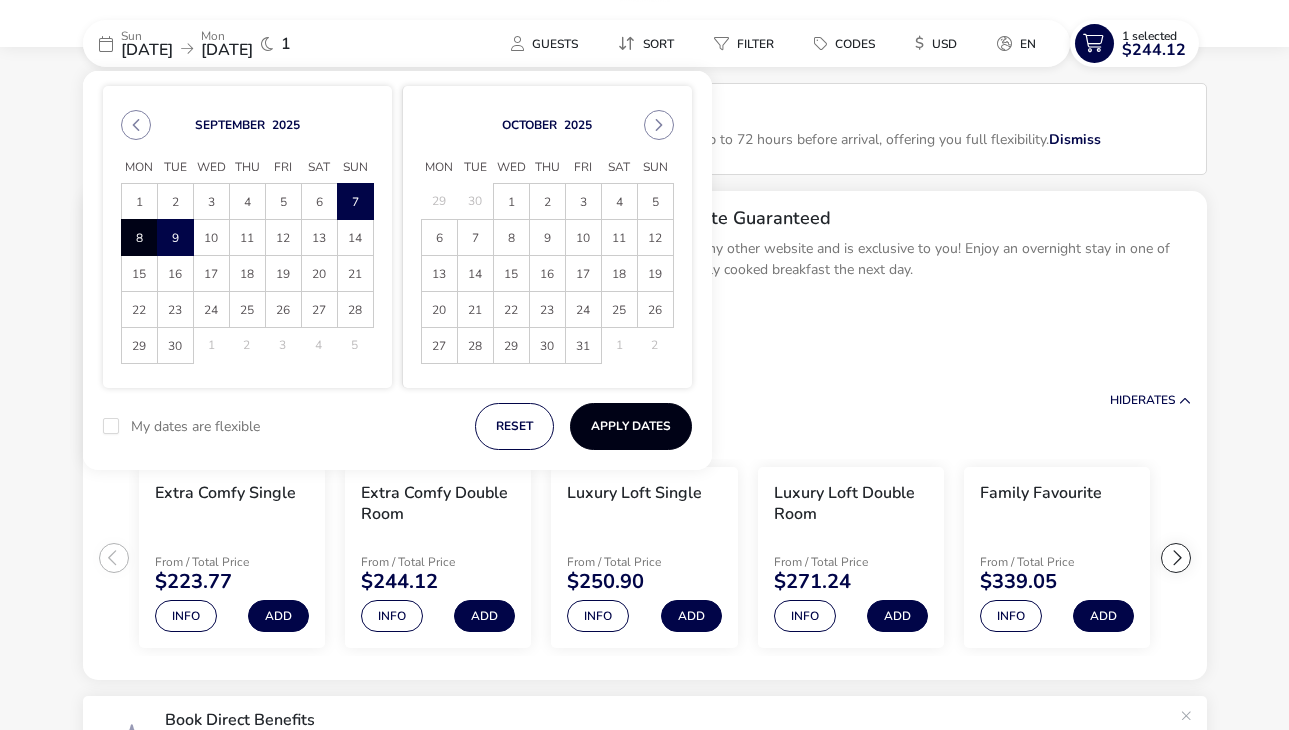 click on "Apply Dates" at bounding box center [631, 426] 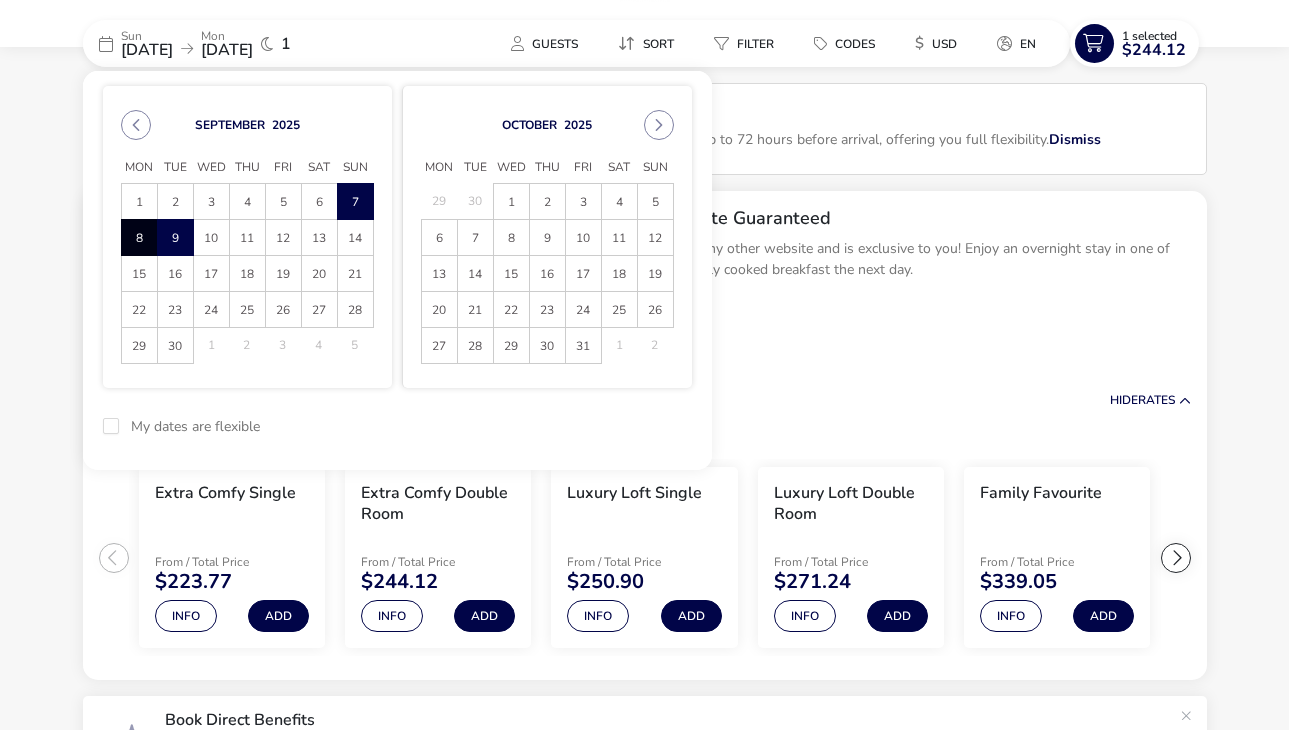 scroll, scrollTop: 0, scrollLeft: 0, axis: both 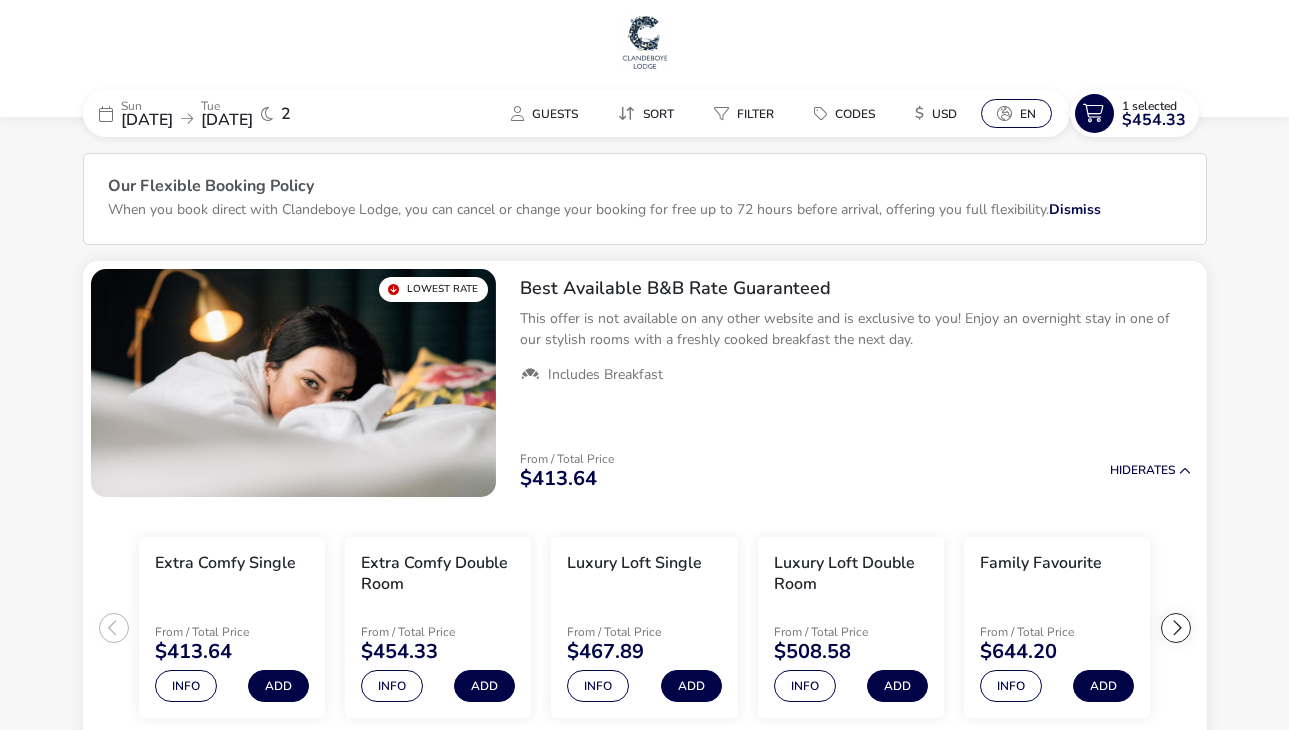 click on "en" 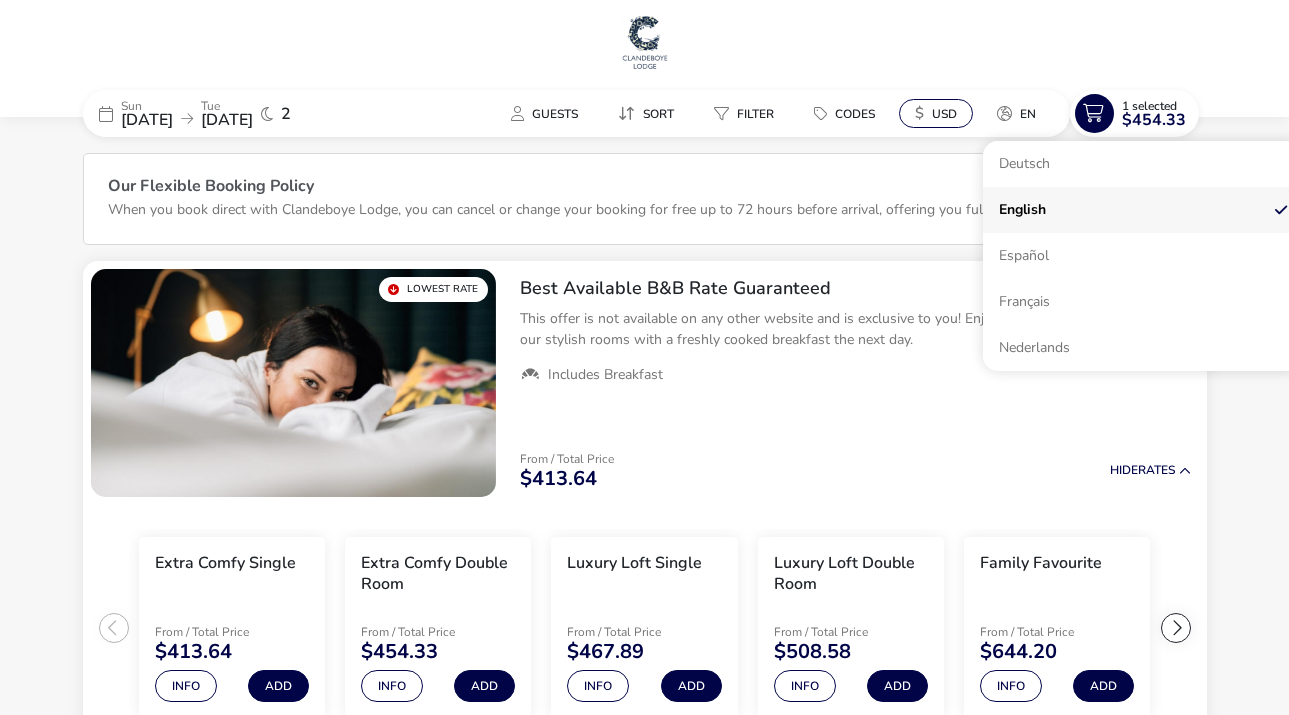 click on "USD" 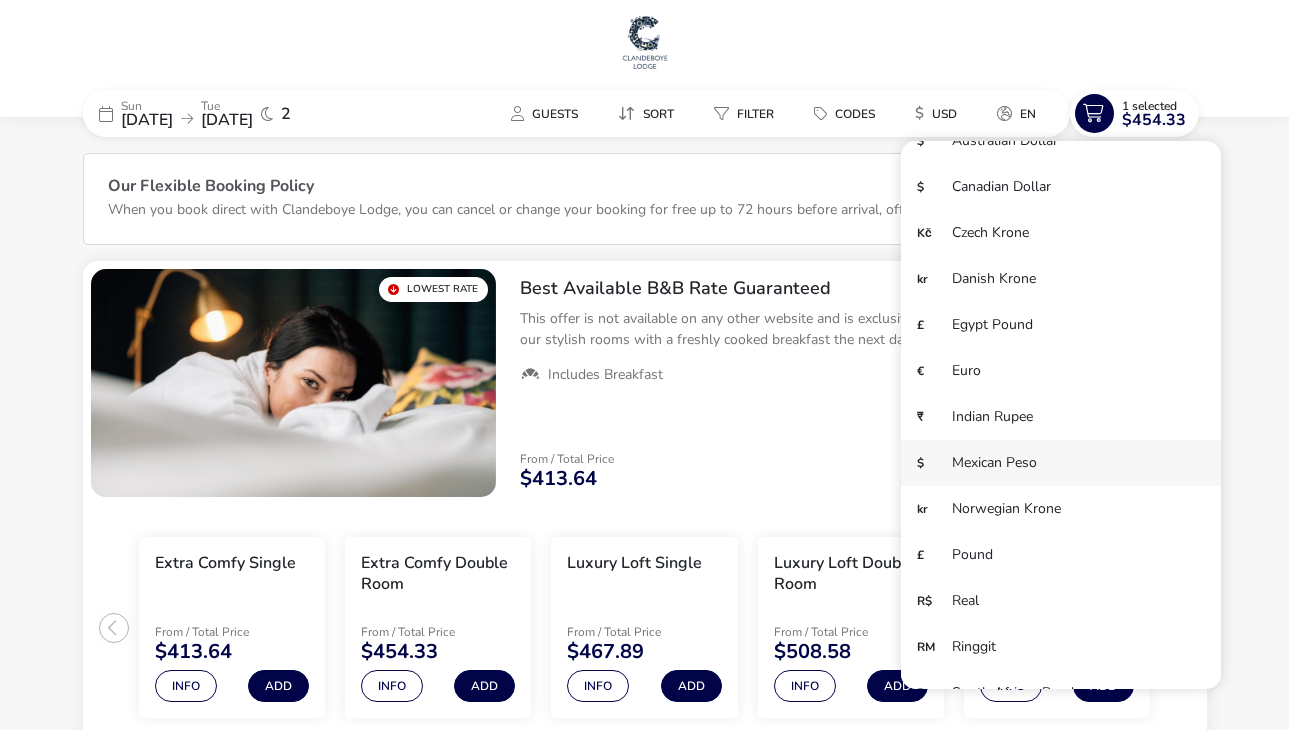 scroll, scrollTop: 44, scrollLeft: 0, axis: vertical 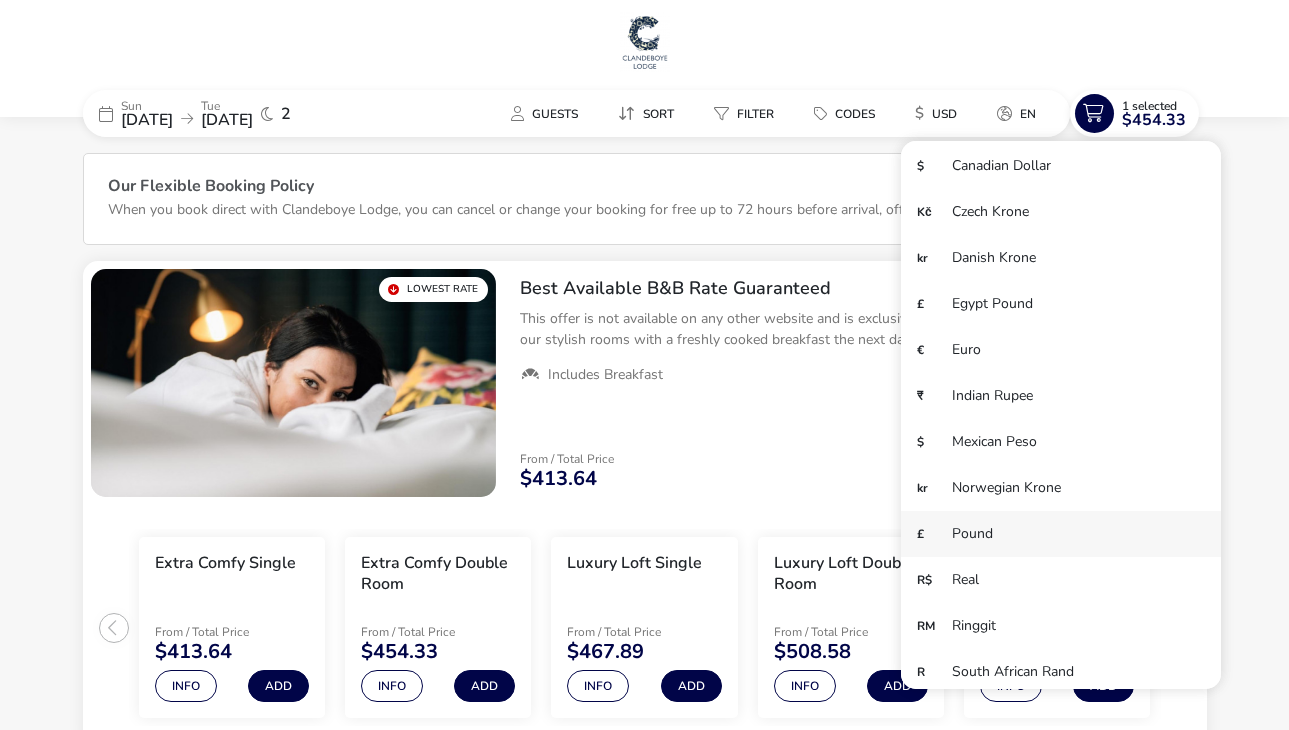click on "£ Pound" at bounding box center (1061, 534) 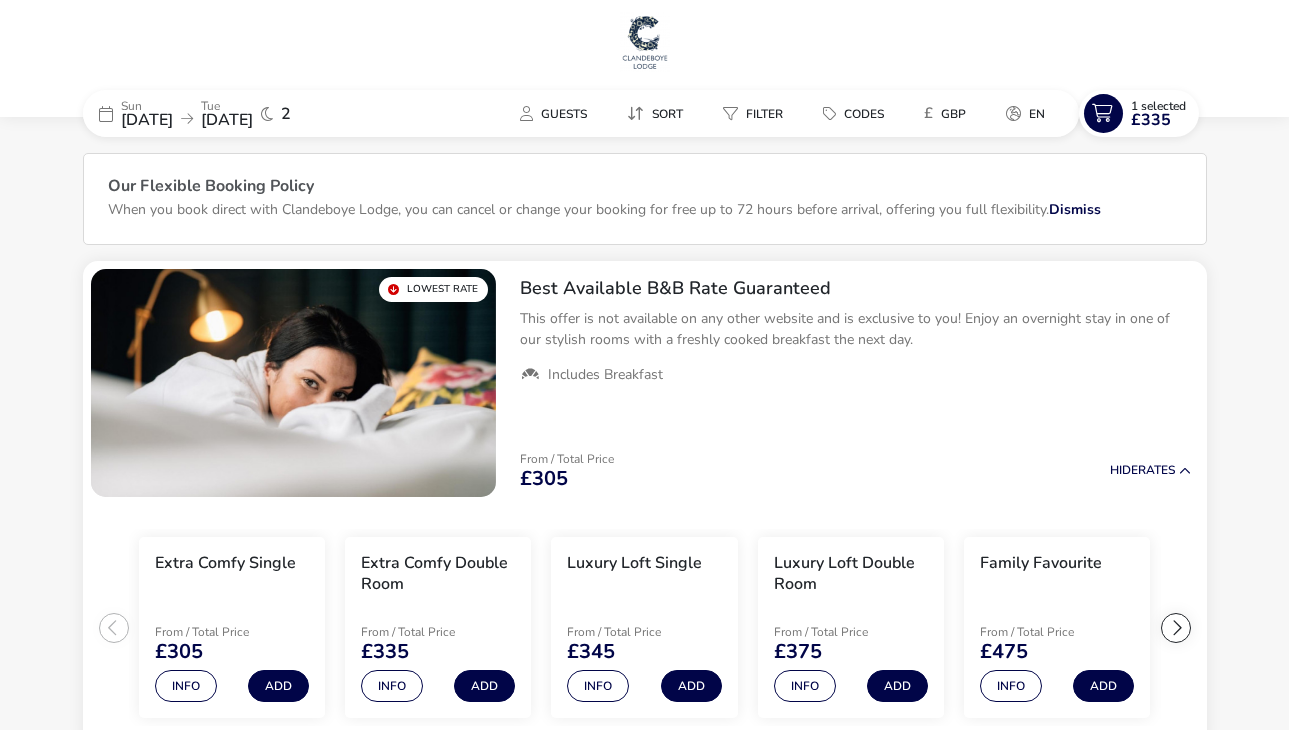 click on "Sun 07 Sep 2025 Tue 09 Sep 2025 2 Guests Sort Filter Codes £ GBP en  1 Selected  £335 Our Flexible Booking Policy When you book direct with Clandeboye Lodge, you can cancel or change your booking for free up to 72 hours before arrival, offering you full flexibility.  Dismiss  Lowest Rate  Best Available B&B Rate Guaranteed This offer is not available on any other website and is exclusive to you! Enjoy an overnight stay in one of our stylish rooms with a freshly cooked breakfast the next day.    Includes Breakfast  From / Total Price  £305 Hide   Rates   Extra Comfy Single   From / Total Price  £305  Info   Add   Extra Comfy Double Room   From / Total Price  £335  Info   Add   Luxury Loft Single   From / Total Price  £345  Info   Add   Luxury Loft Double Room   From / Total Price  £375  Info   Add   Family Favourite   From / Total Price  £475  Info   Add   Lounge Suite   From / Total Price  £495  Info   Add   The Dressing Room Suite   From / Total Price  £595  Info   Add   Ultra-luxe Suite  £695" 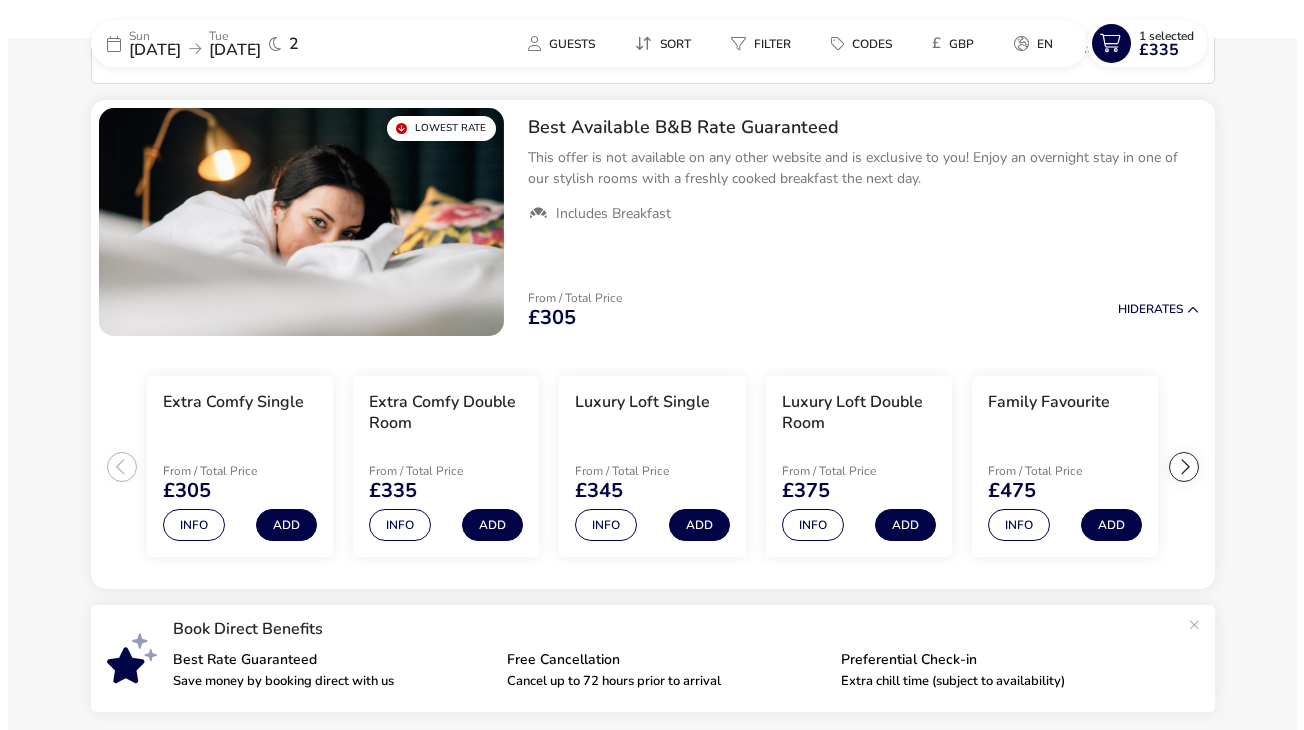 scroll, scrollTop: 137, scrollLeft: 0, axis: vertical 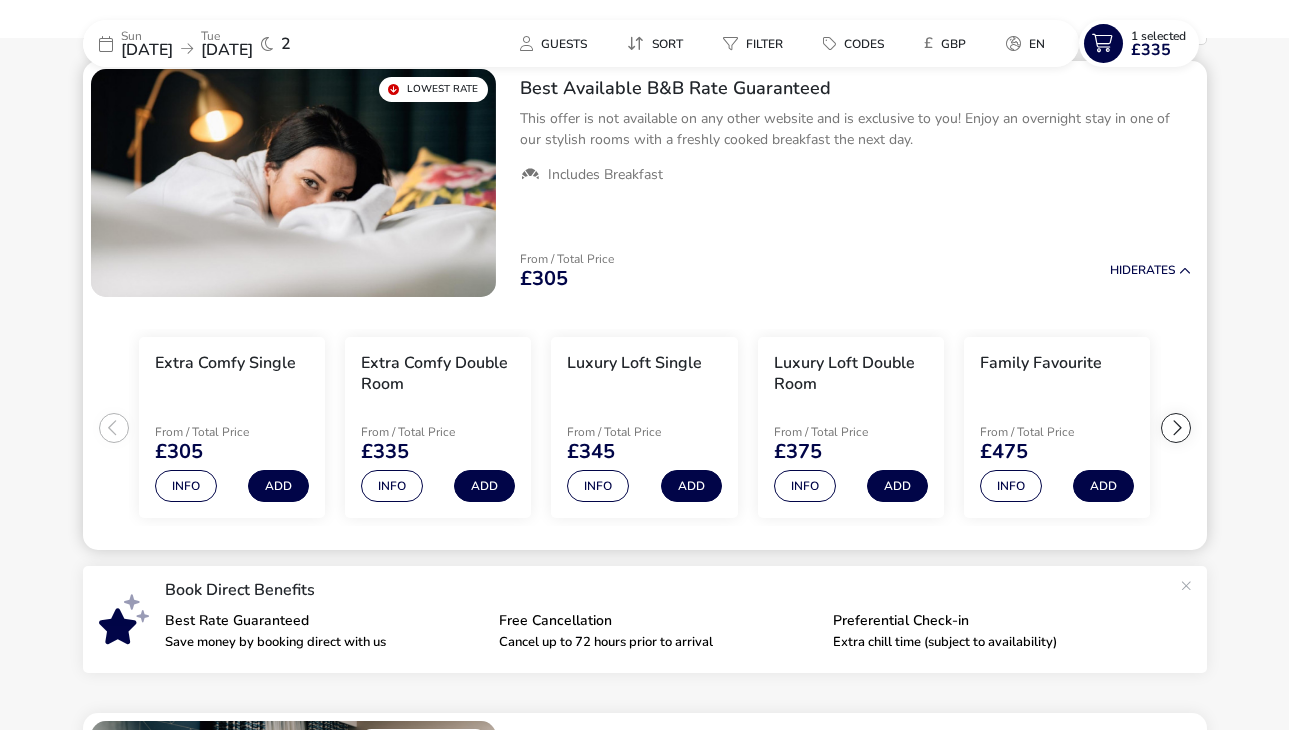 click at bounding box center (1176, 428) 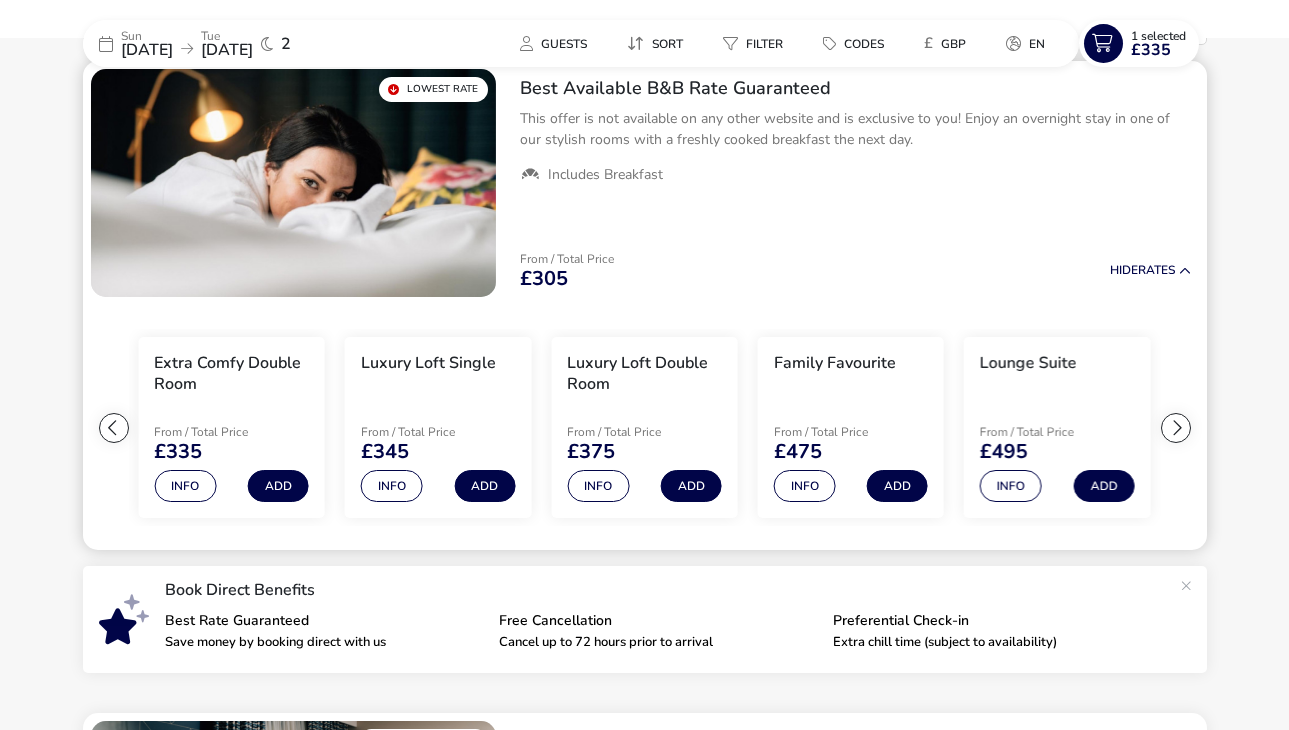 click at bounding box center (1176, 428) 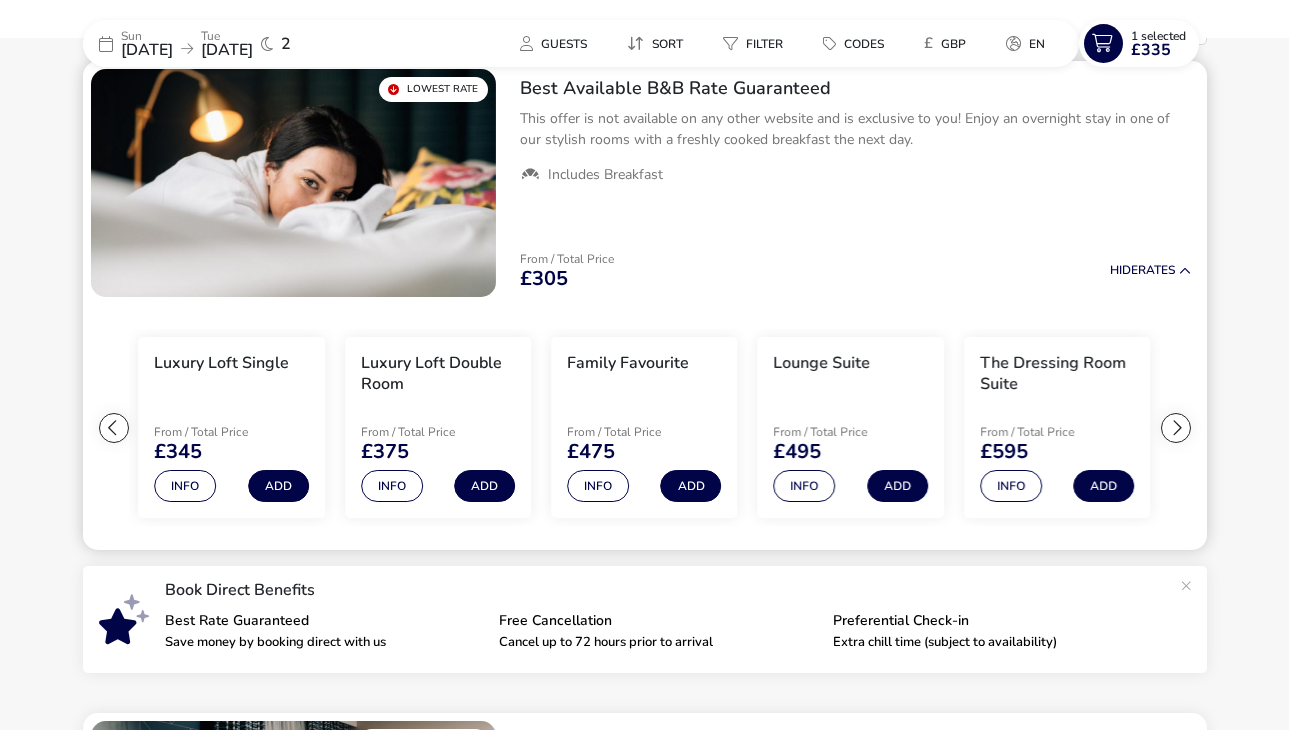 click at bounding box center (1176, 428) 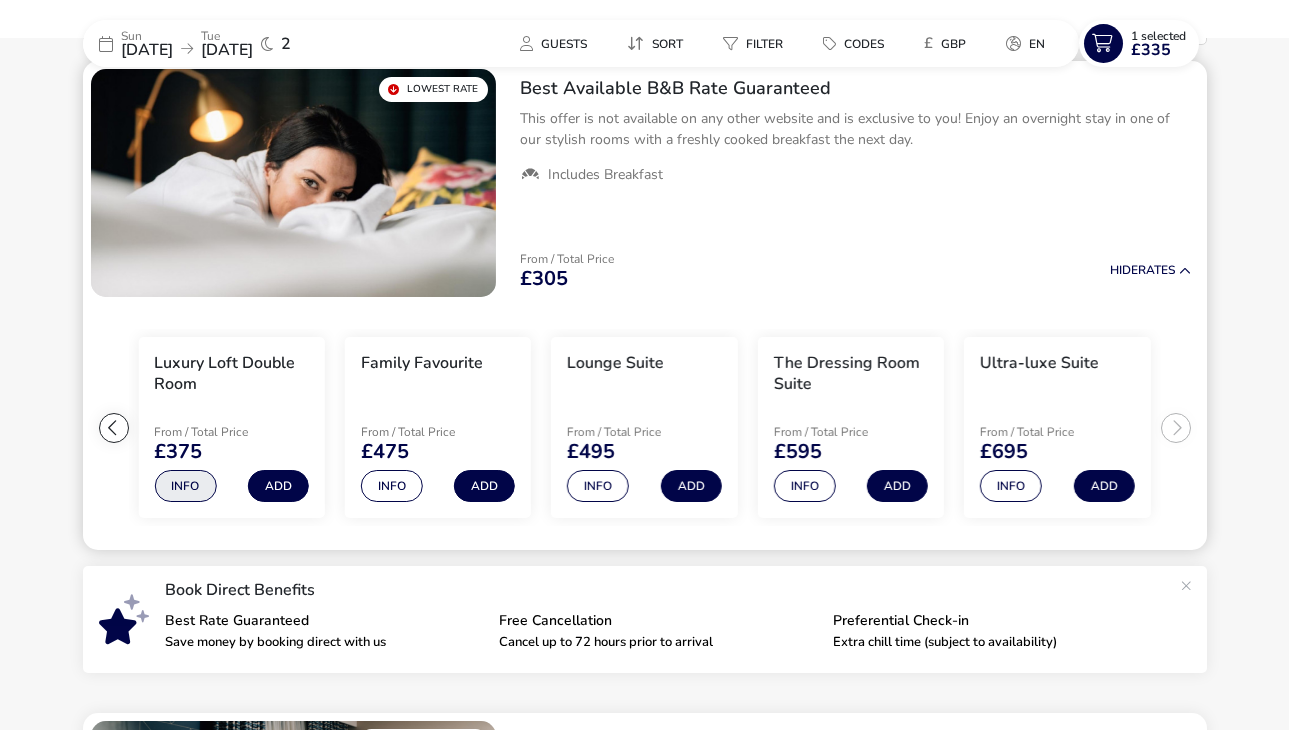 click on "Info" at bounding box center [185, 486] 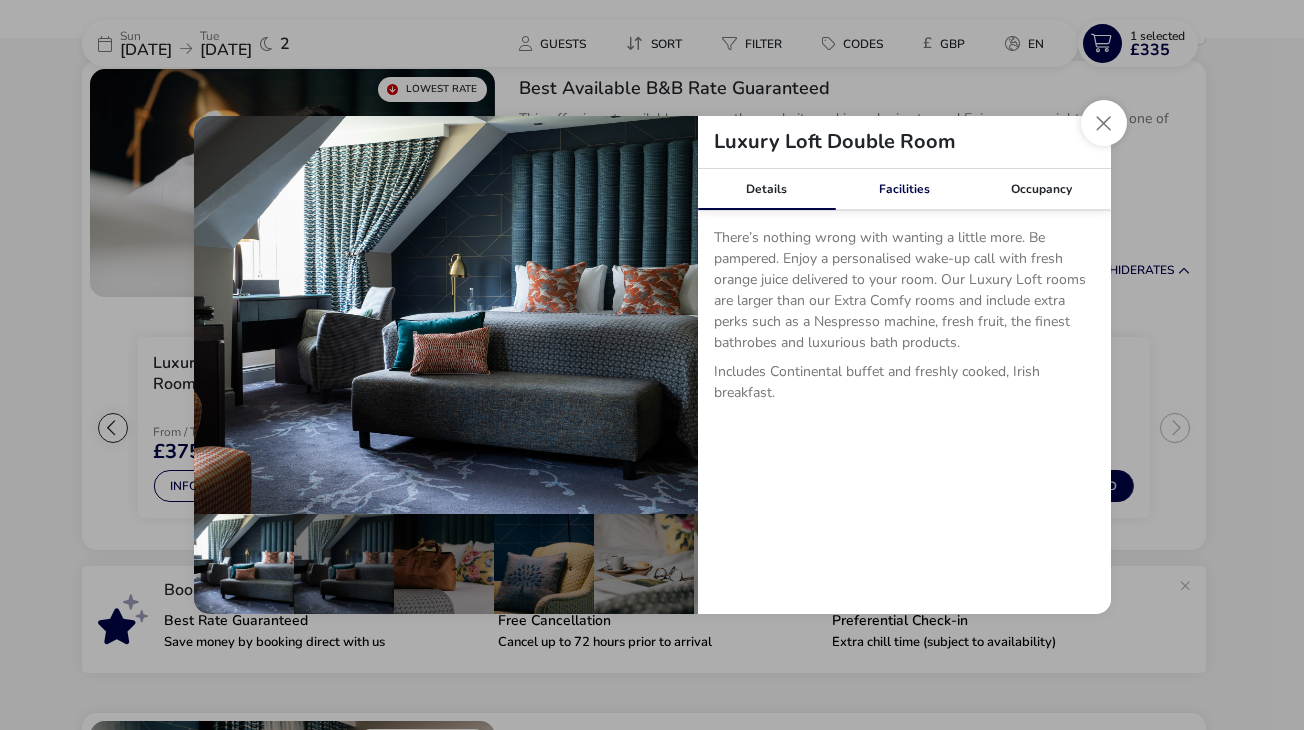 click on "Facilities" at bounding box center (904, 189) 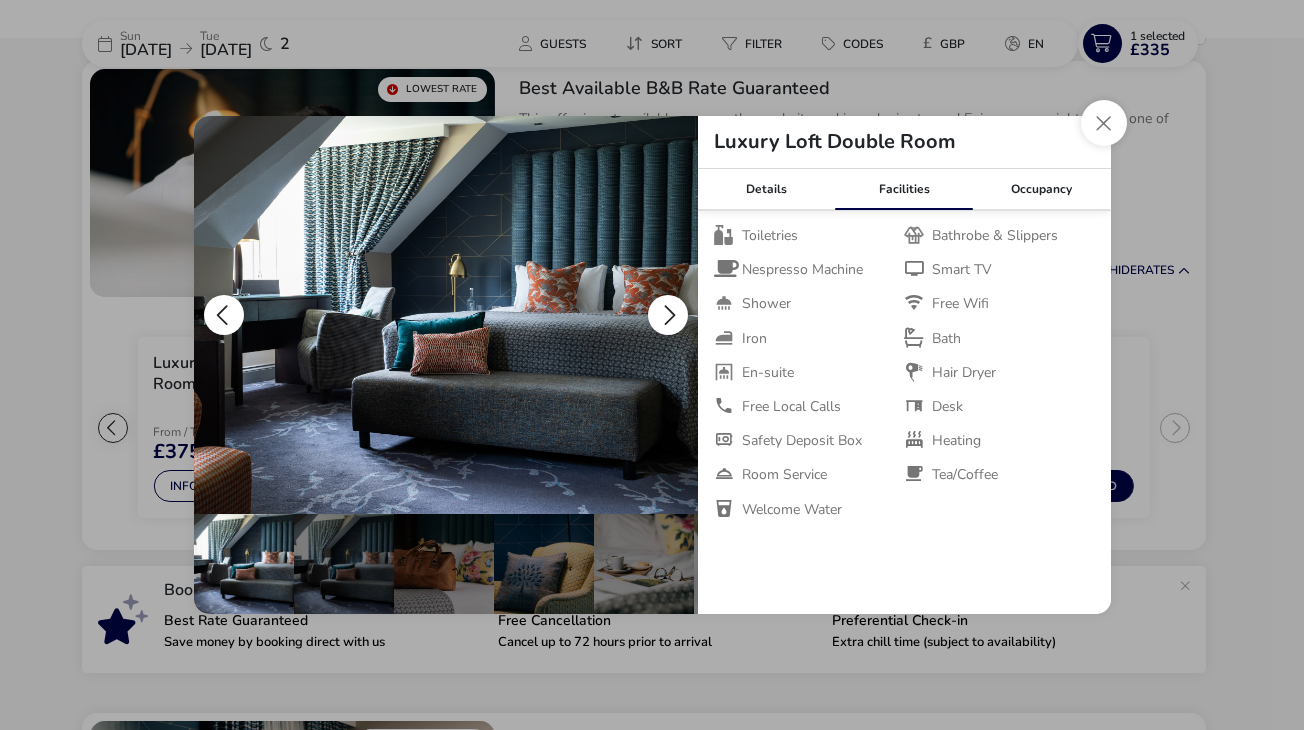 click at bounding box center [668, 315] 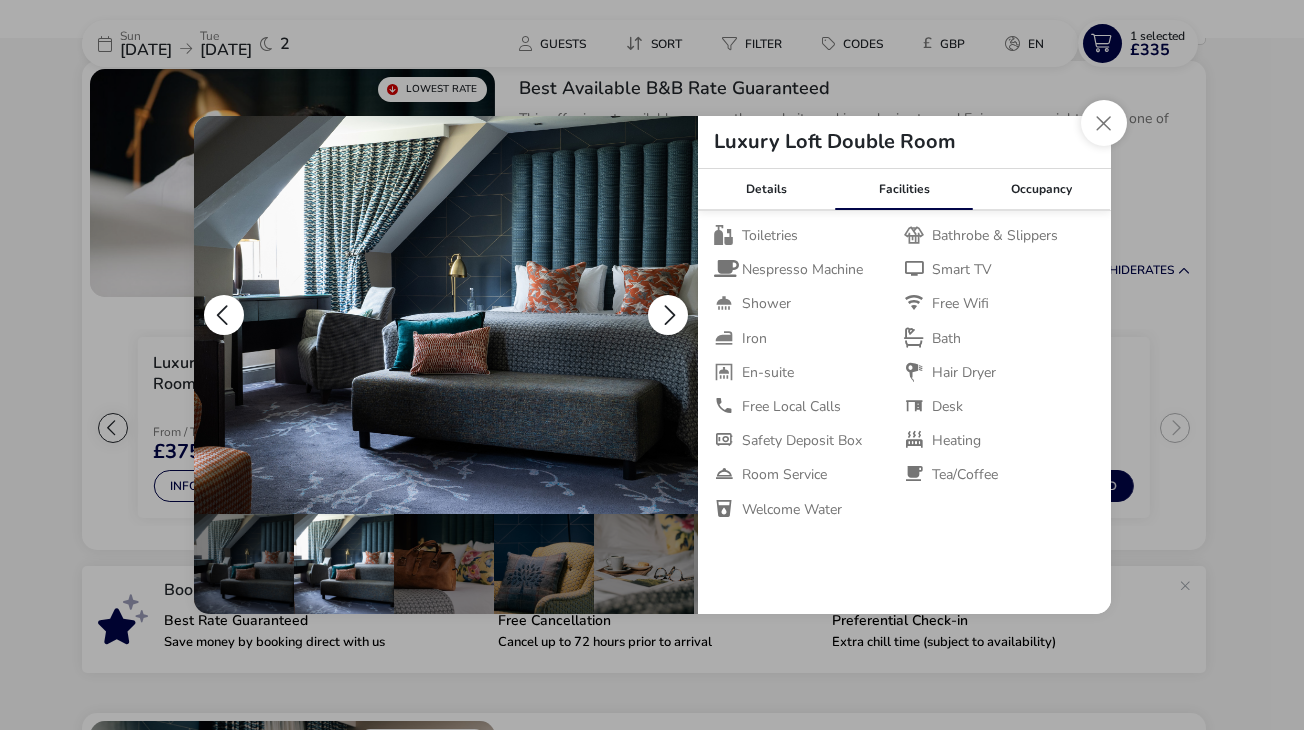 click at bounding box center [668, 315] 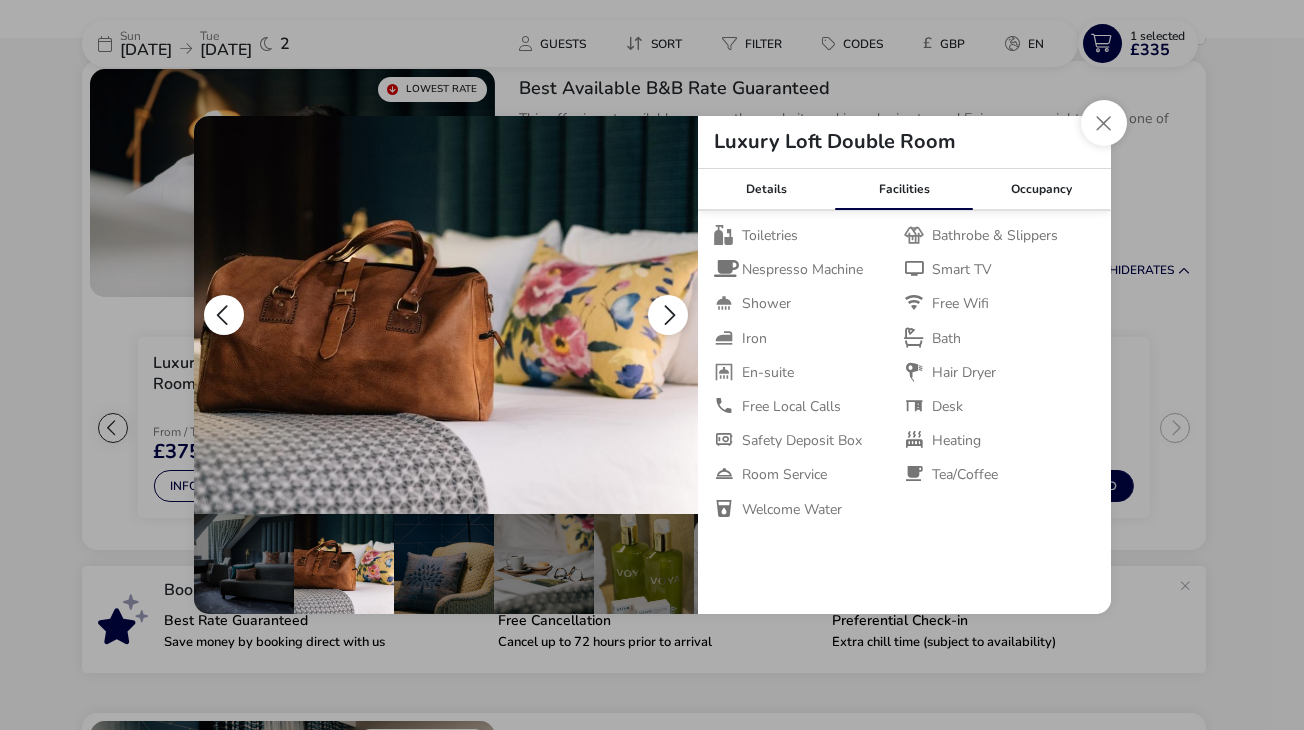 click at bounding box center [668, 315] 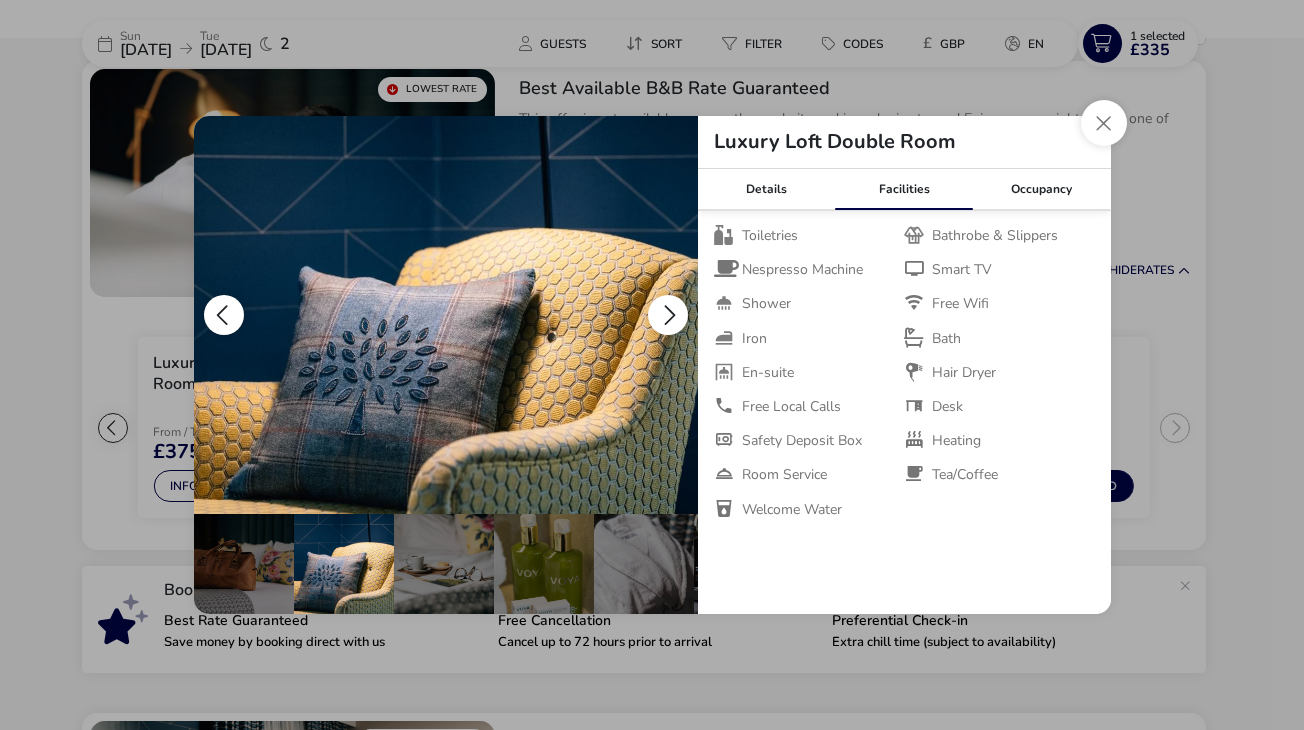 click at bounding box center (668, 315) 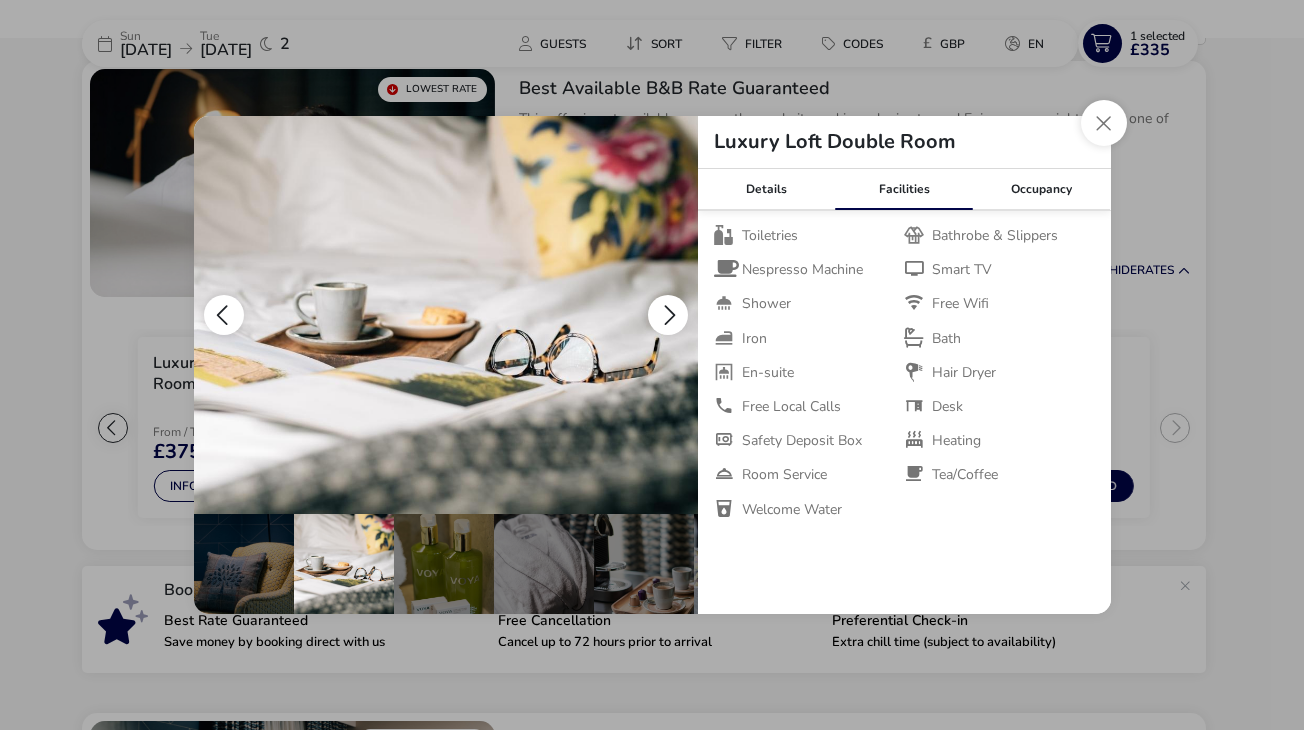 click at bounding box center (668, 315) 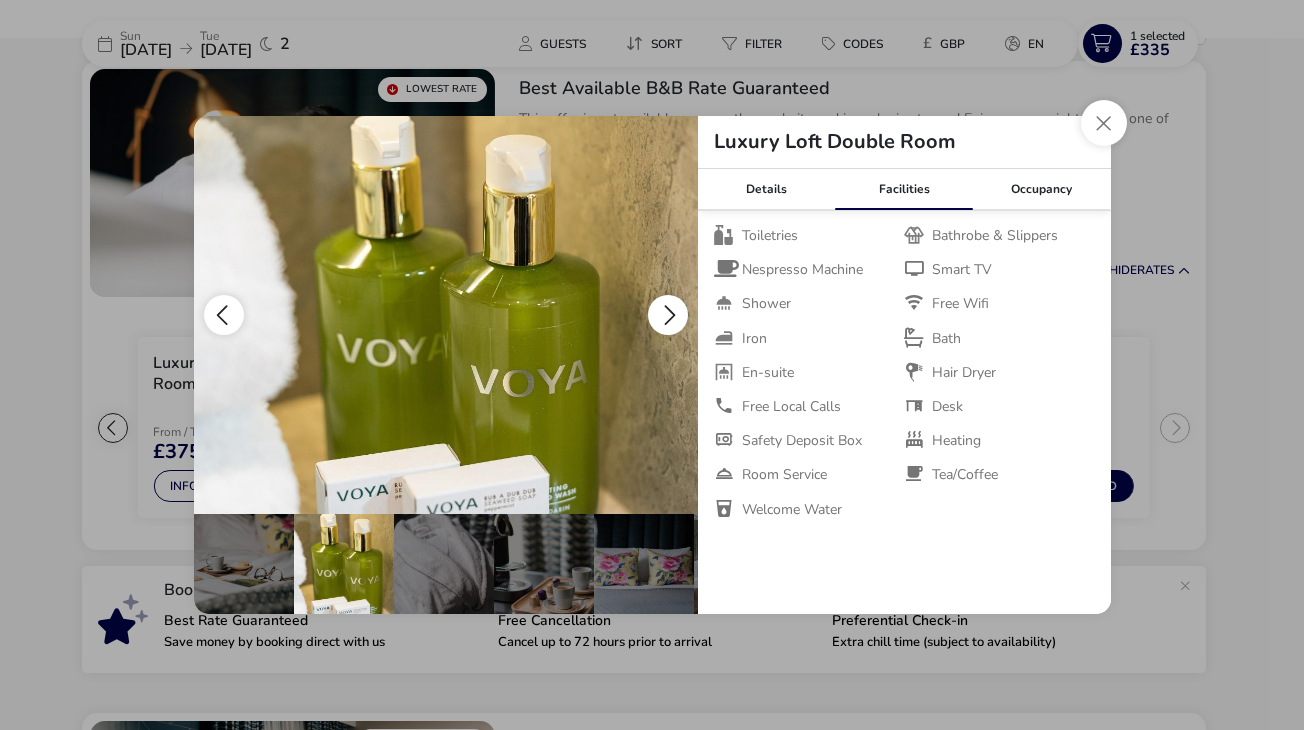 click at bounding box center [668, 315] 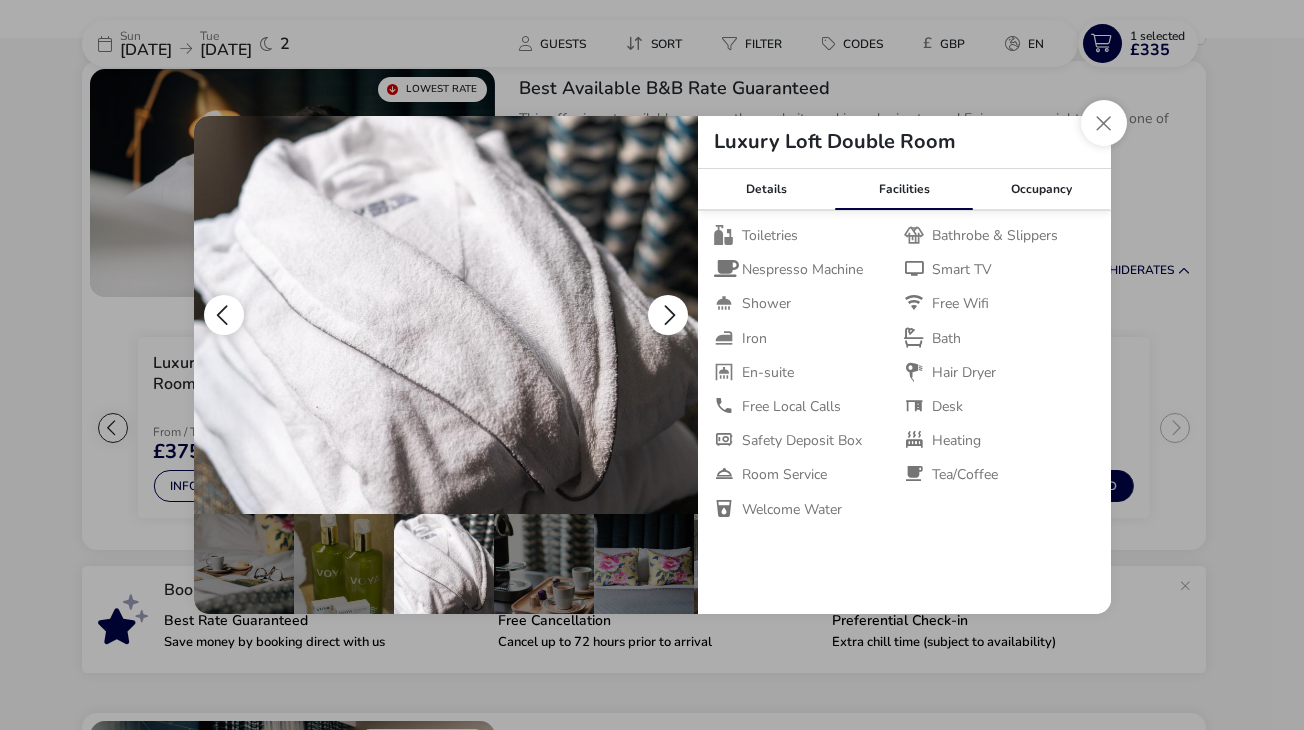 scroll, scrollTop: 0, scrollLeft: 496, axis: horizontal 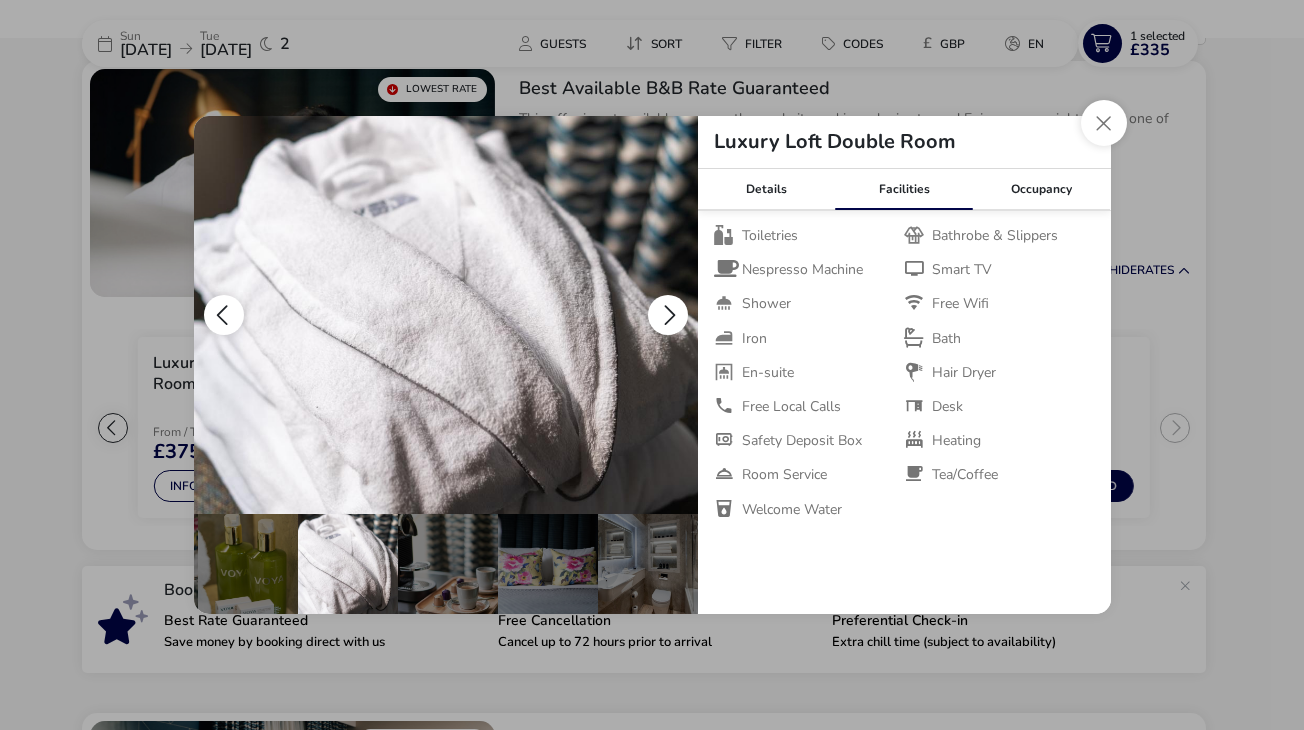 click at bounding box center [668, 315] 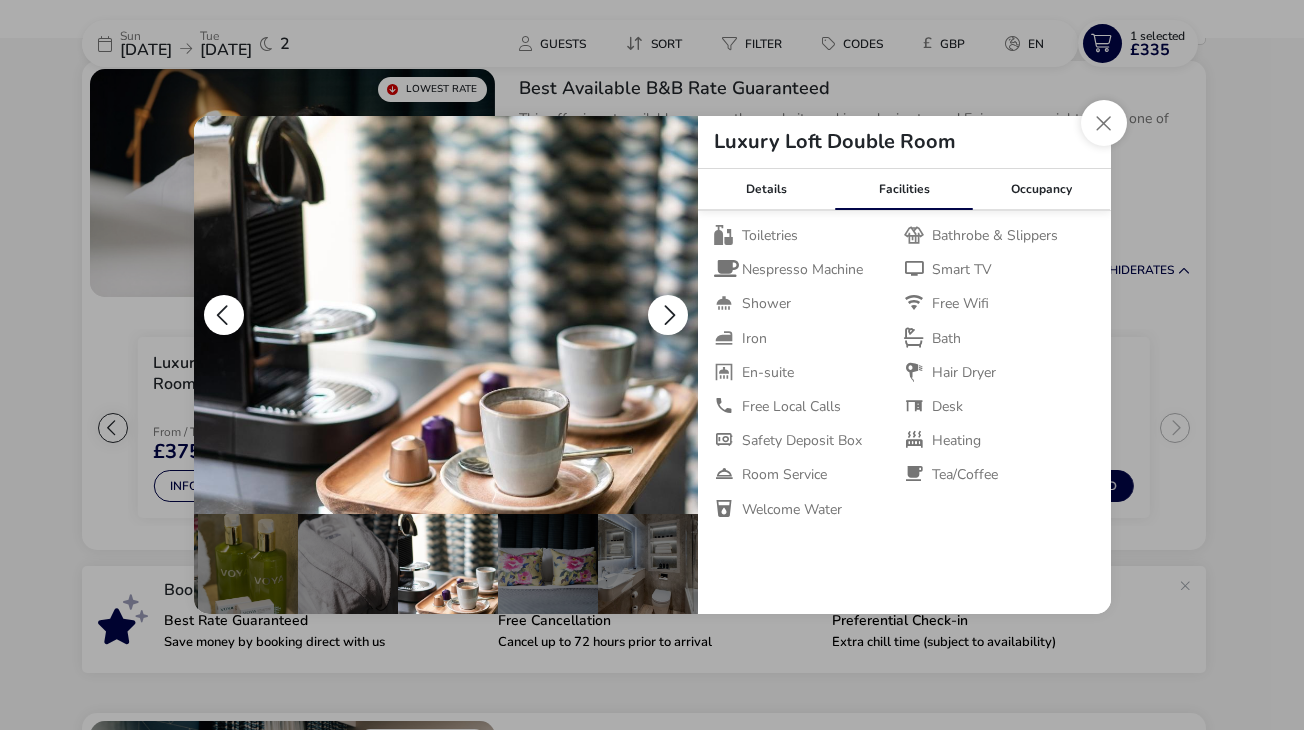 click at bounding box center (668, 315) 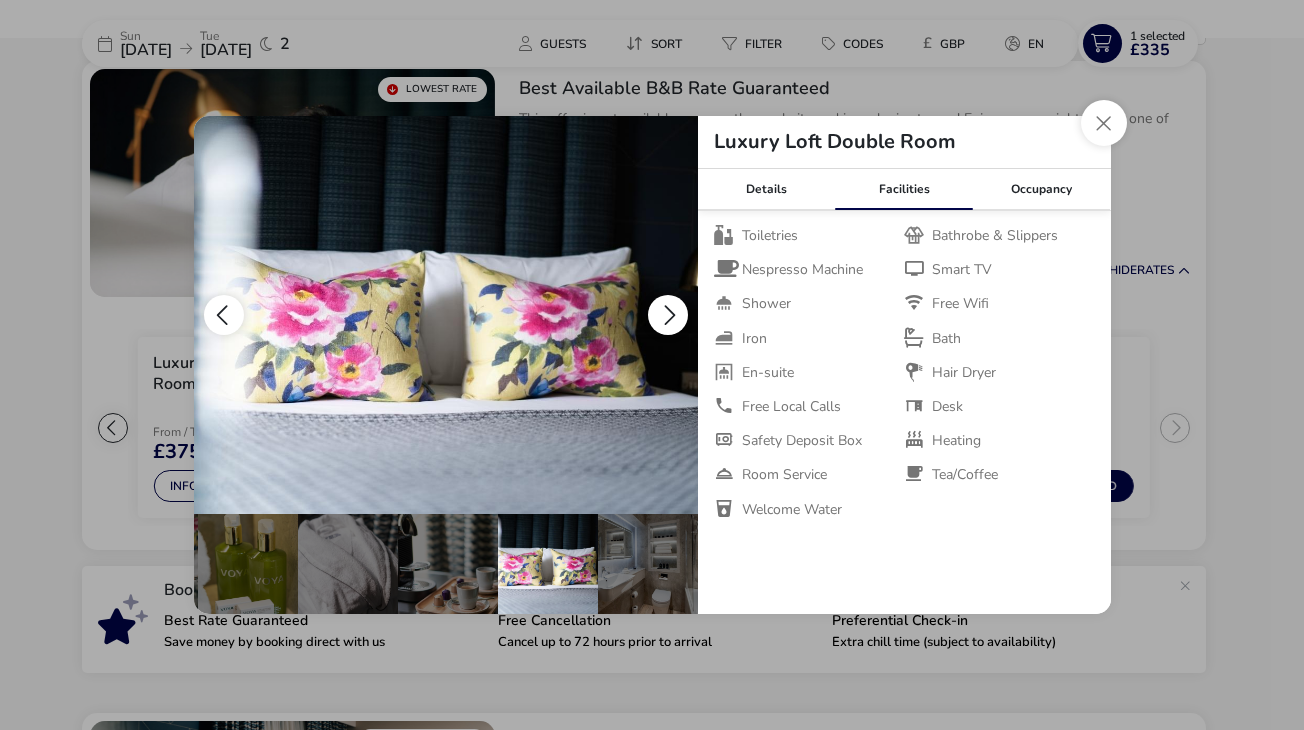 click at bounding box center (668, 315) 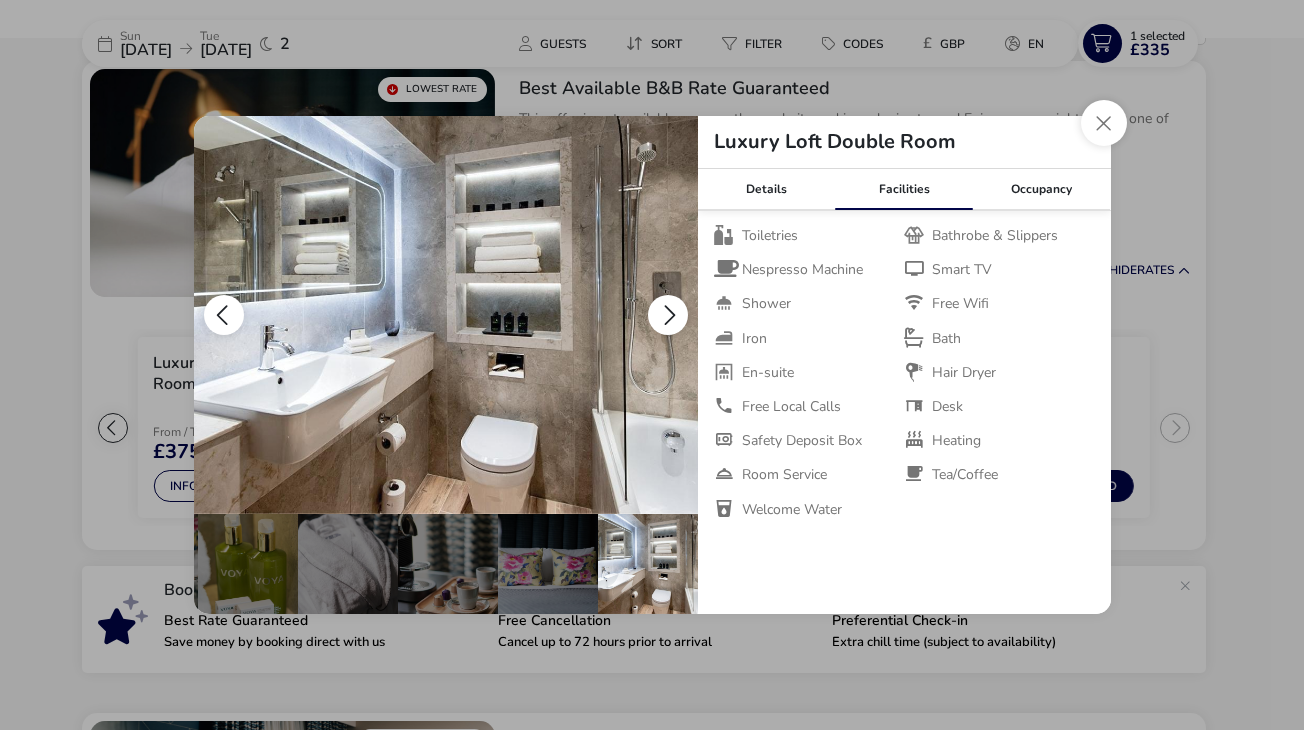 click at bounding box center (668, 315) 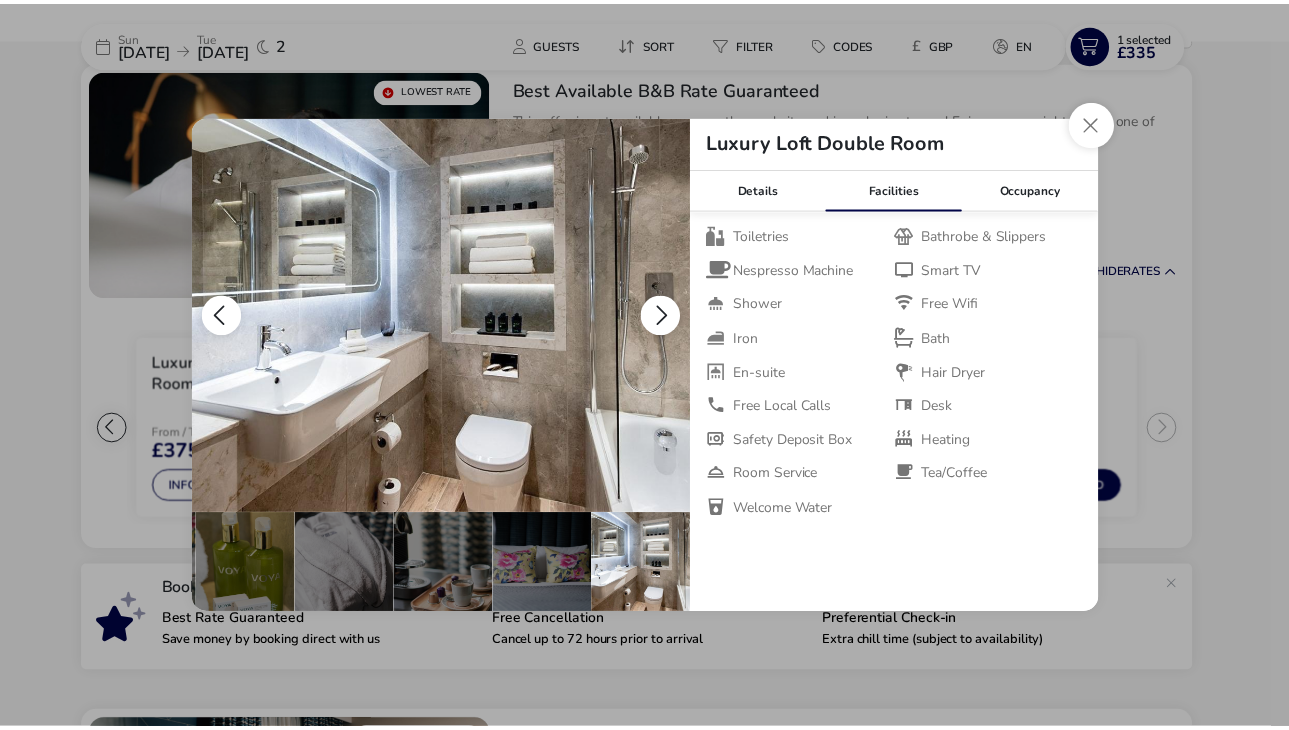 scroll, scrollTop: 0, scrollLeft: 0, axis: both 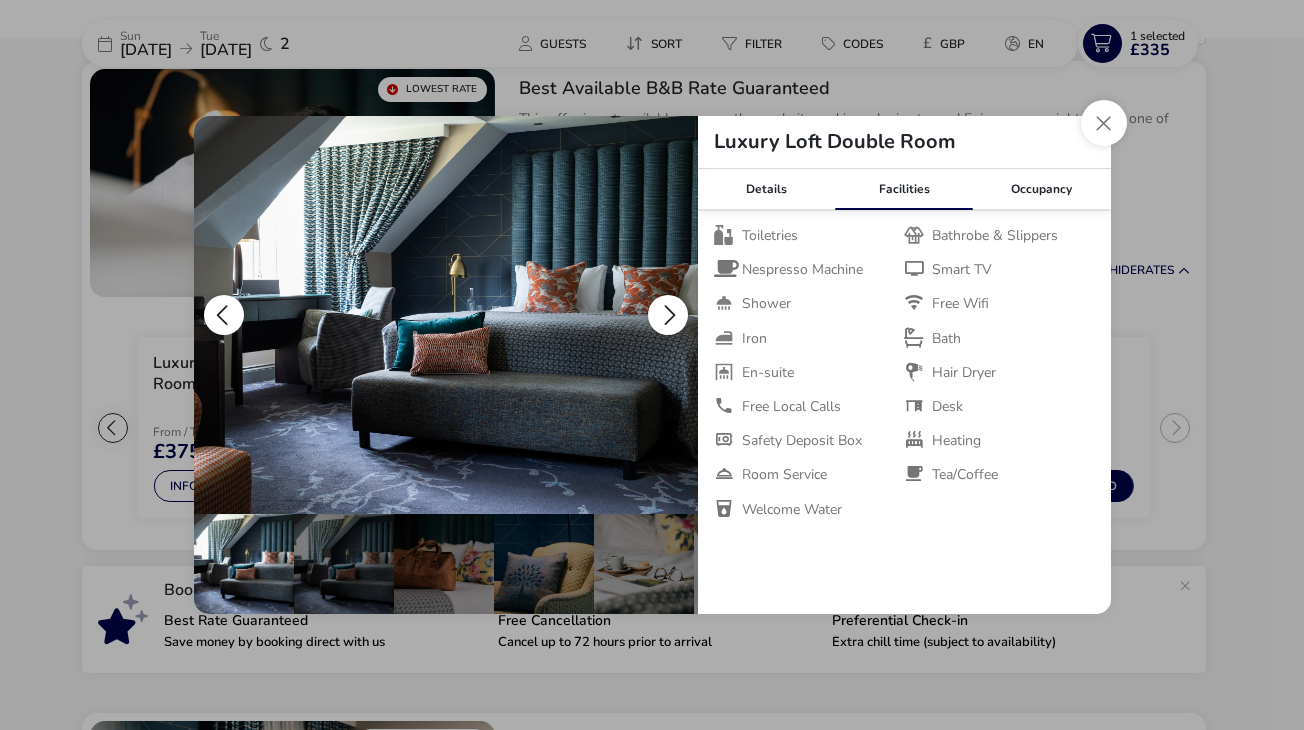 click at bounding box center [668, 315] 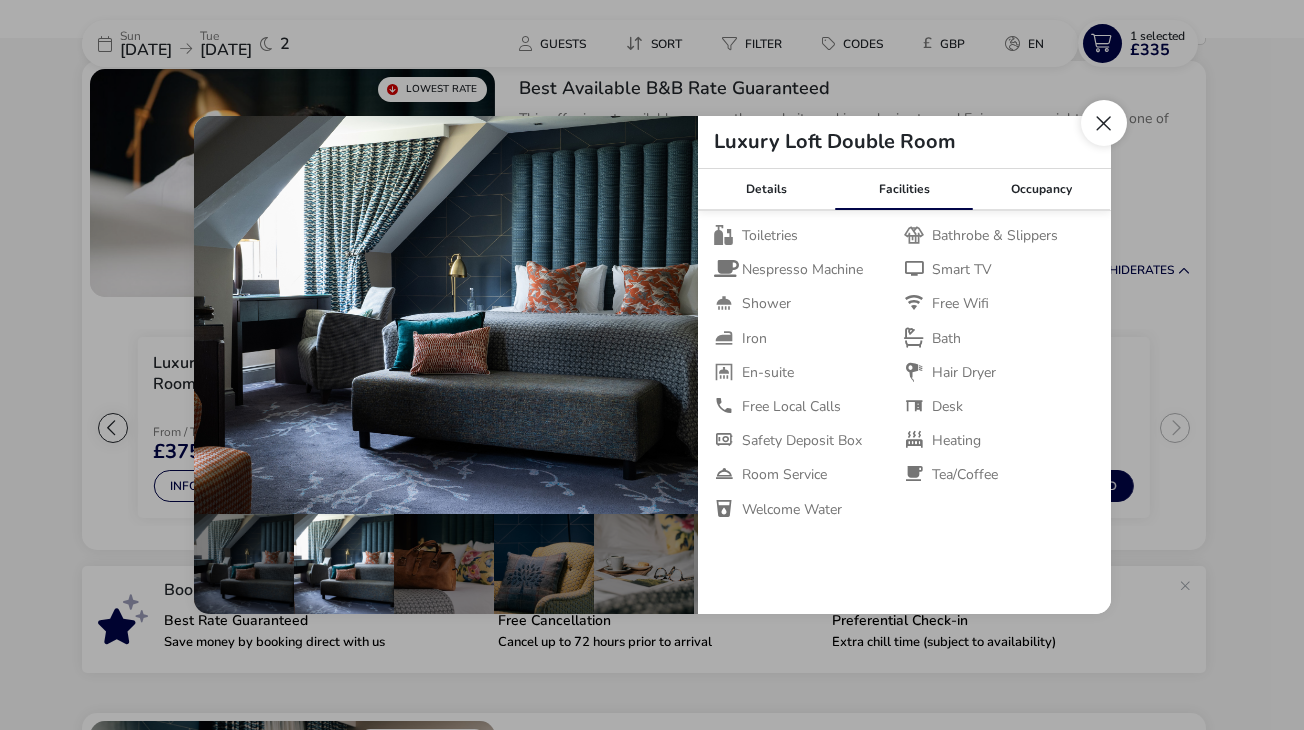 click at bounding box center [1104, 123] 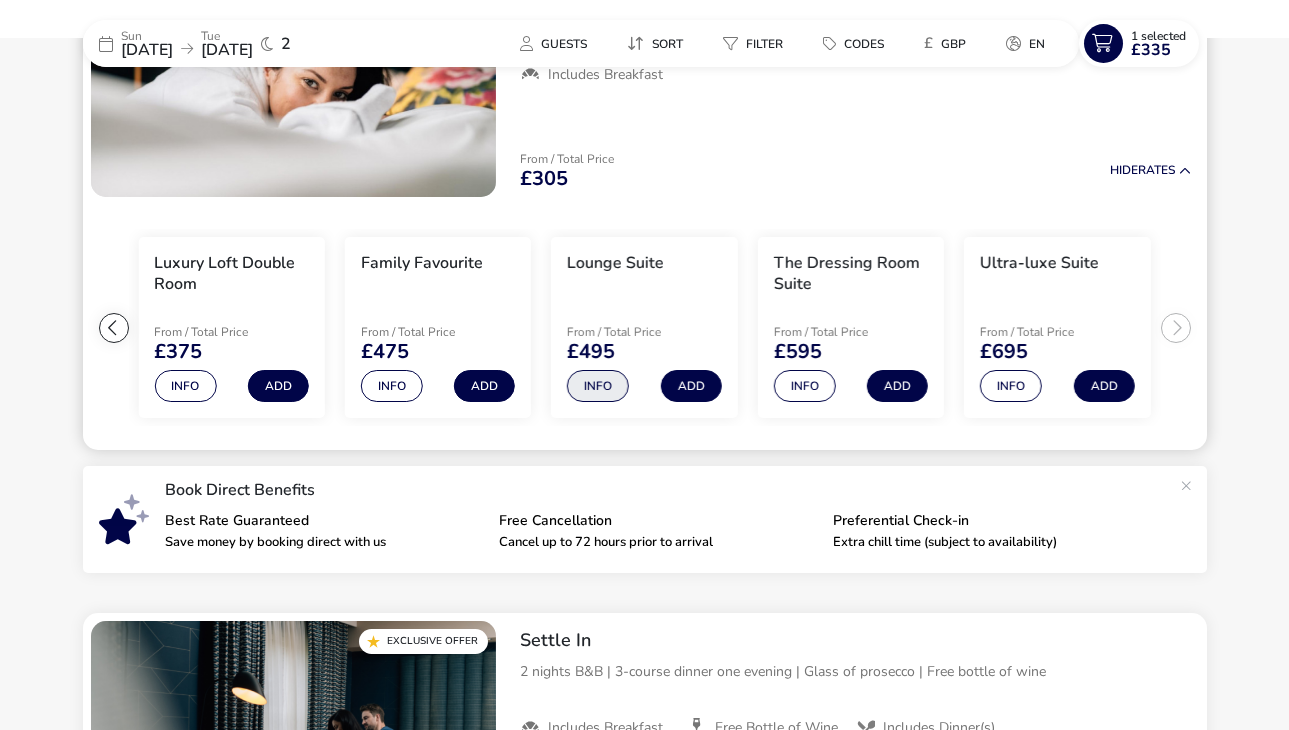 scroll, scrollTop: 0, scrollLeft: 0, axis: both 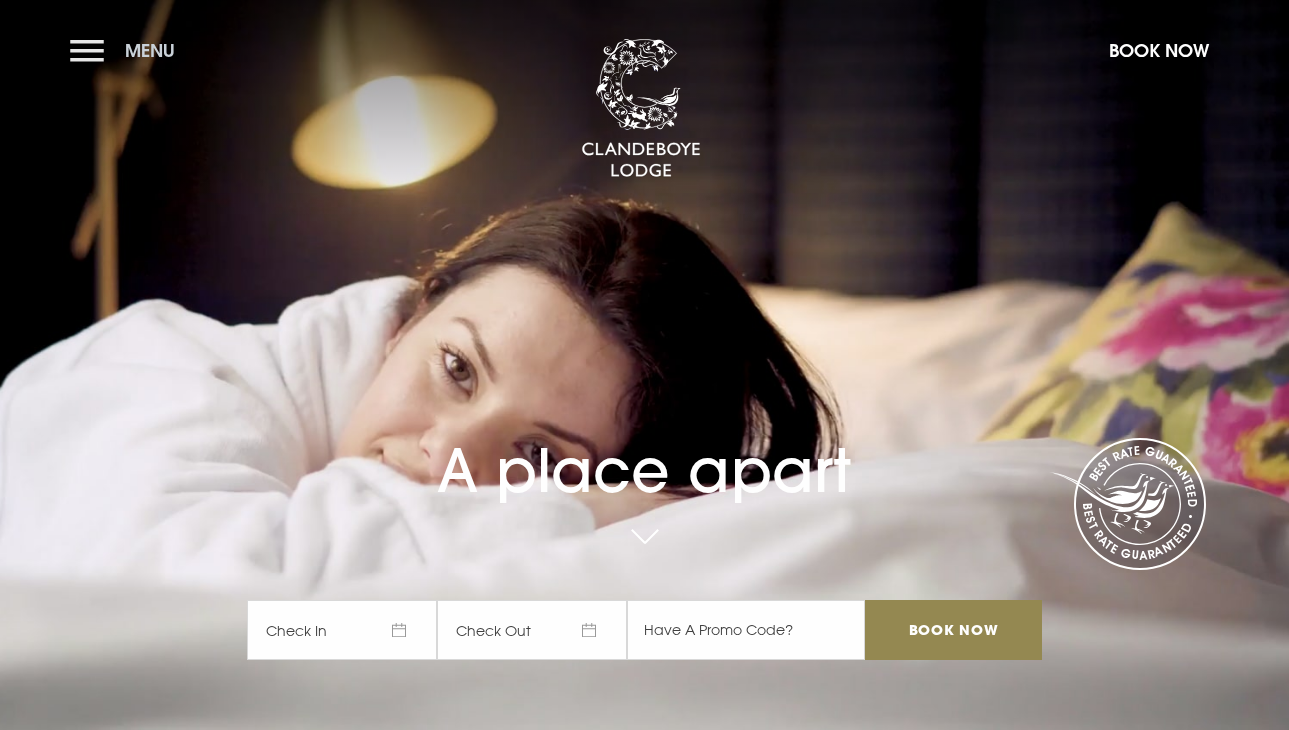 click on "Menu" at bounding box center [127, 50] 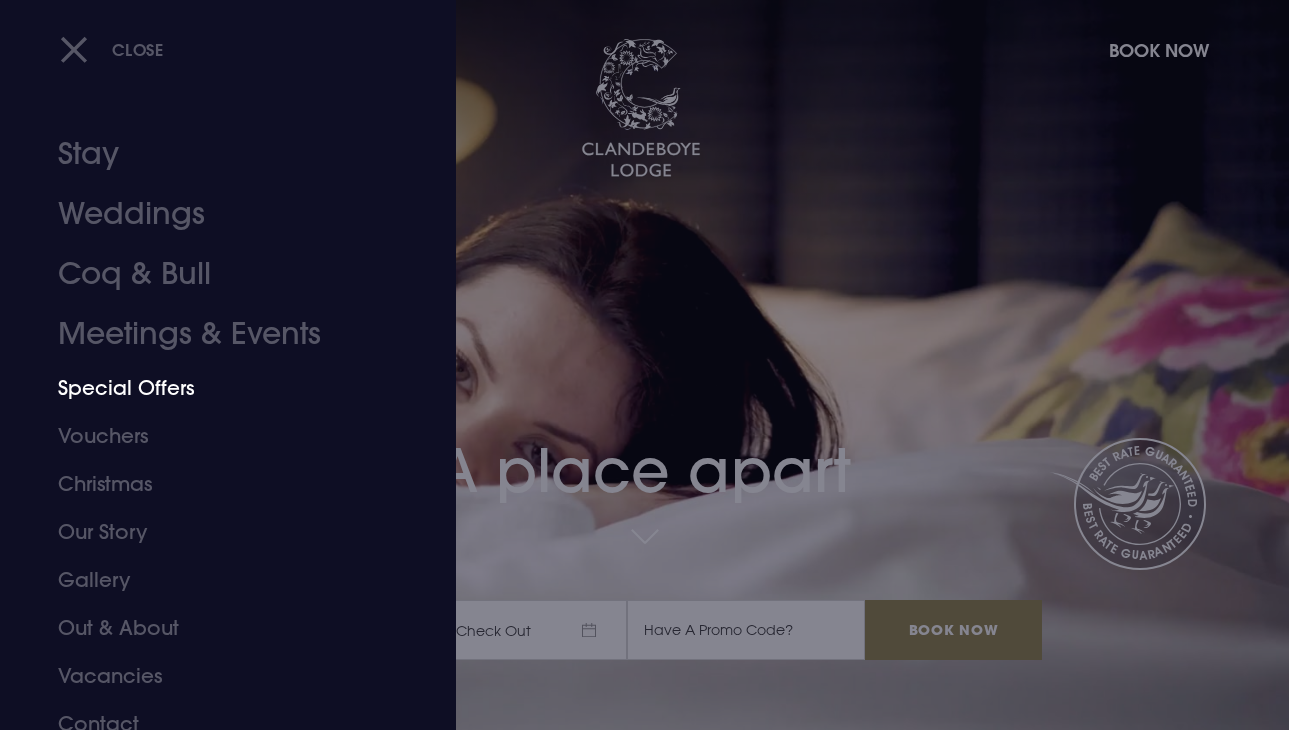 scroll, scrollTop: 22, scrollLeft: 0, axis: vertical 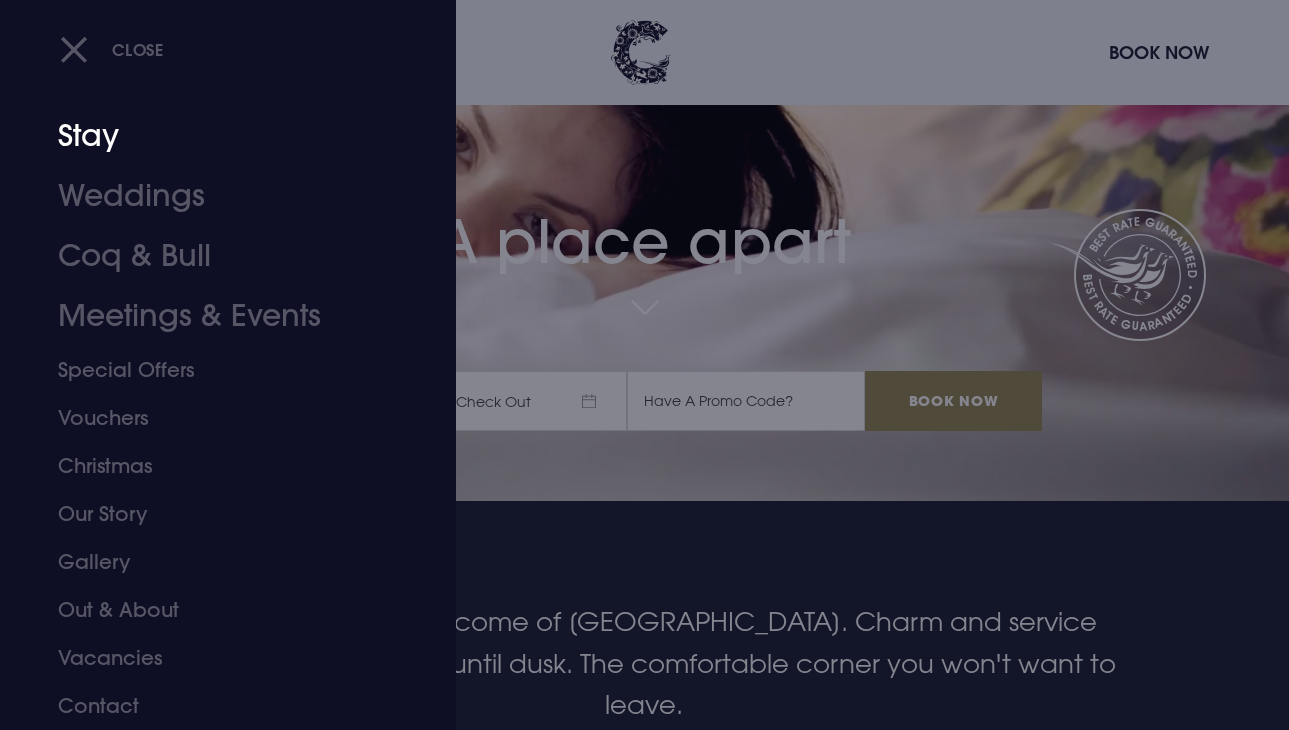 click on "Stay" at bounding box center [214, 136] 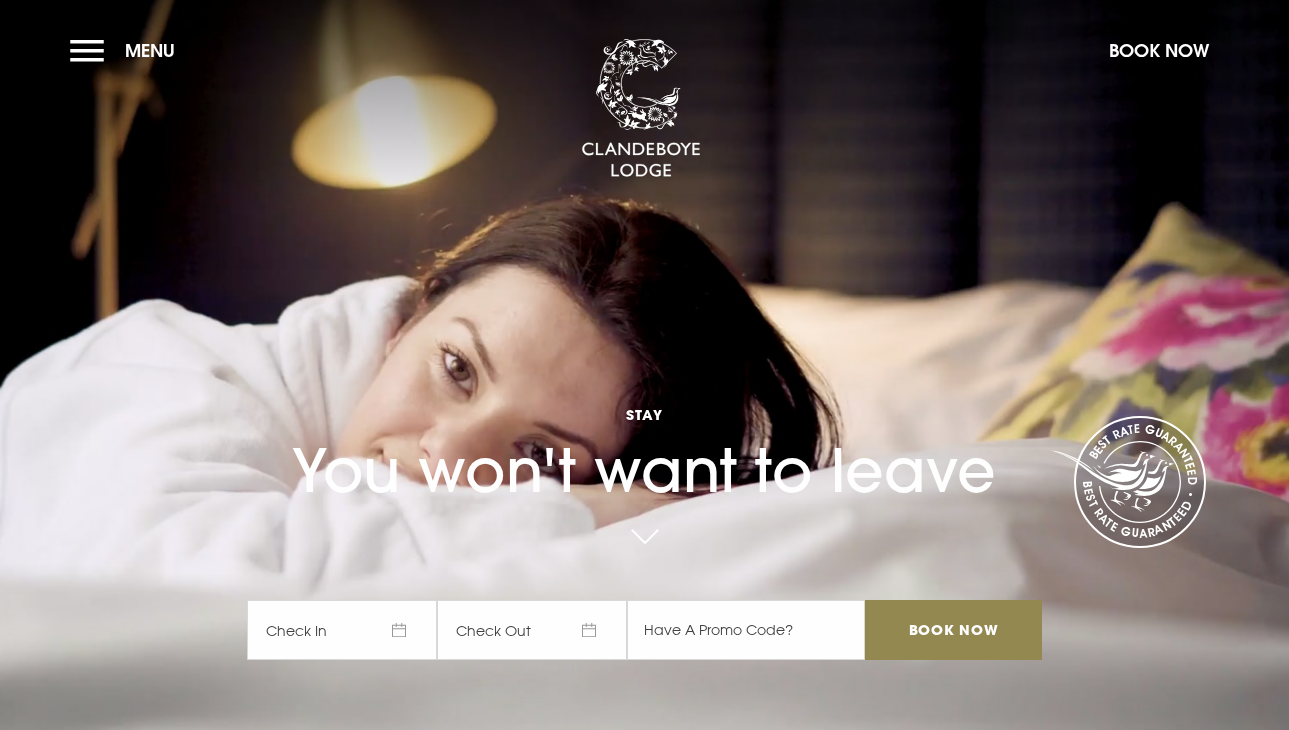 scroll, scrollTop: 0, scrollLeft: 0, axis: both 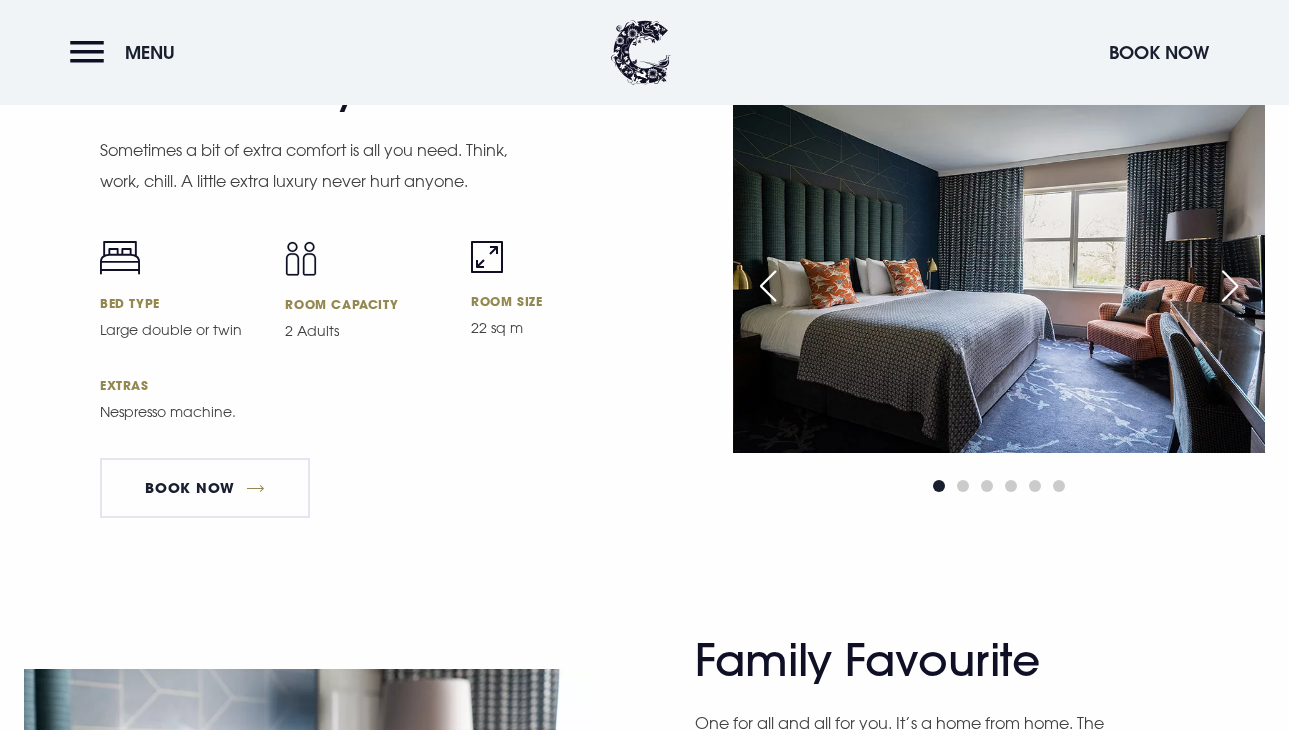 click at bounding box center [1230, 286] 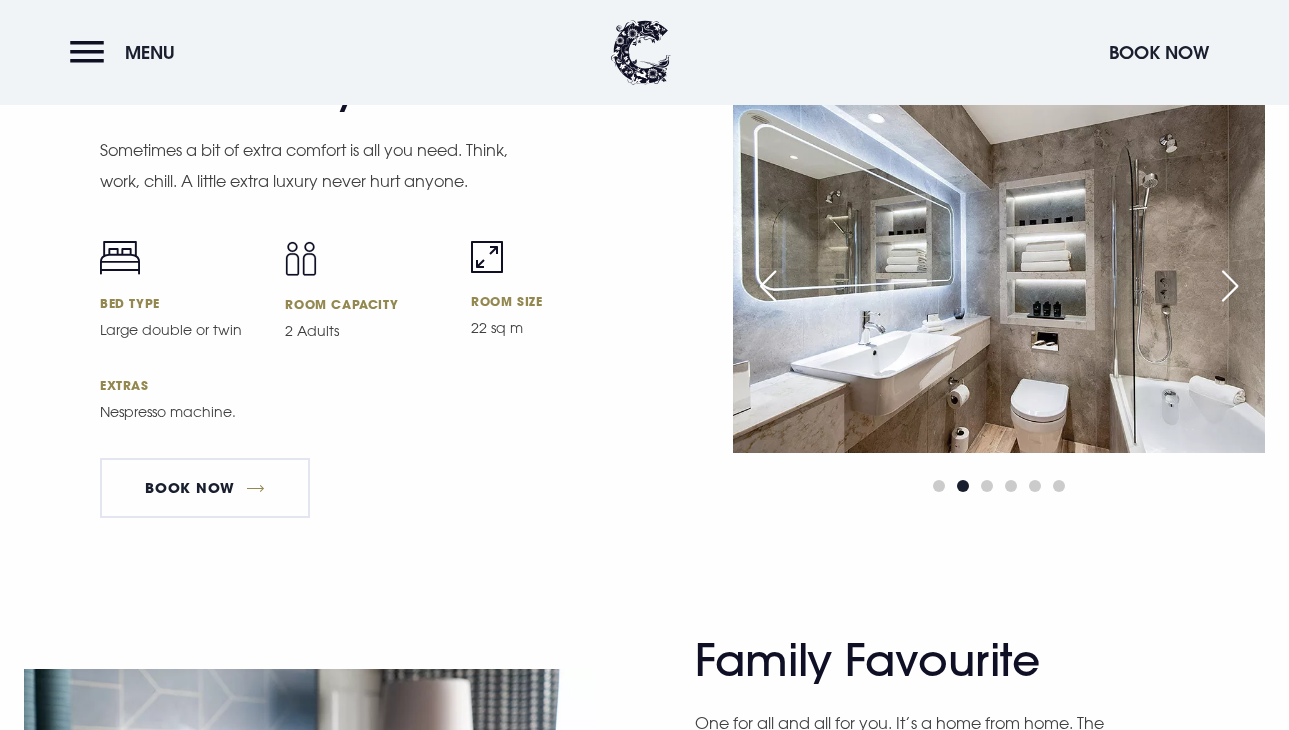 click at bounding box center [1230, 286] 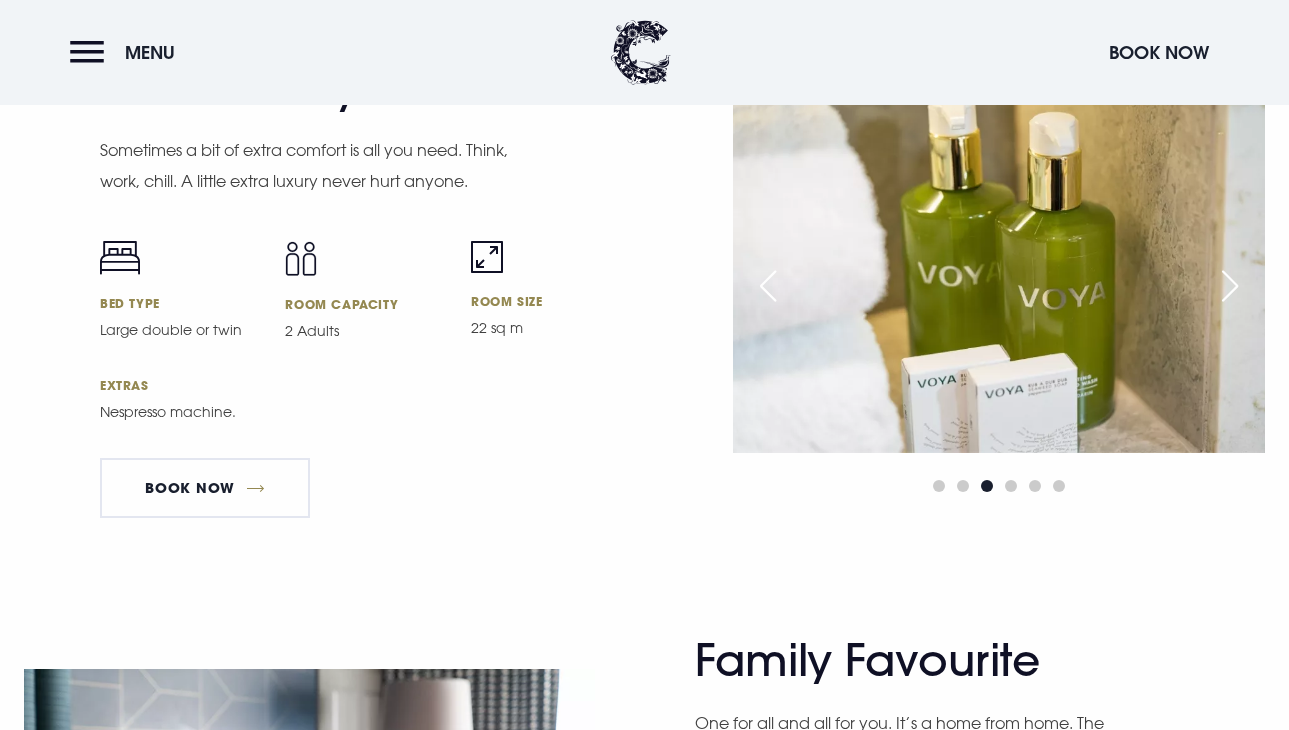 click at bounding box center (1230, 286) 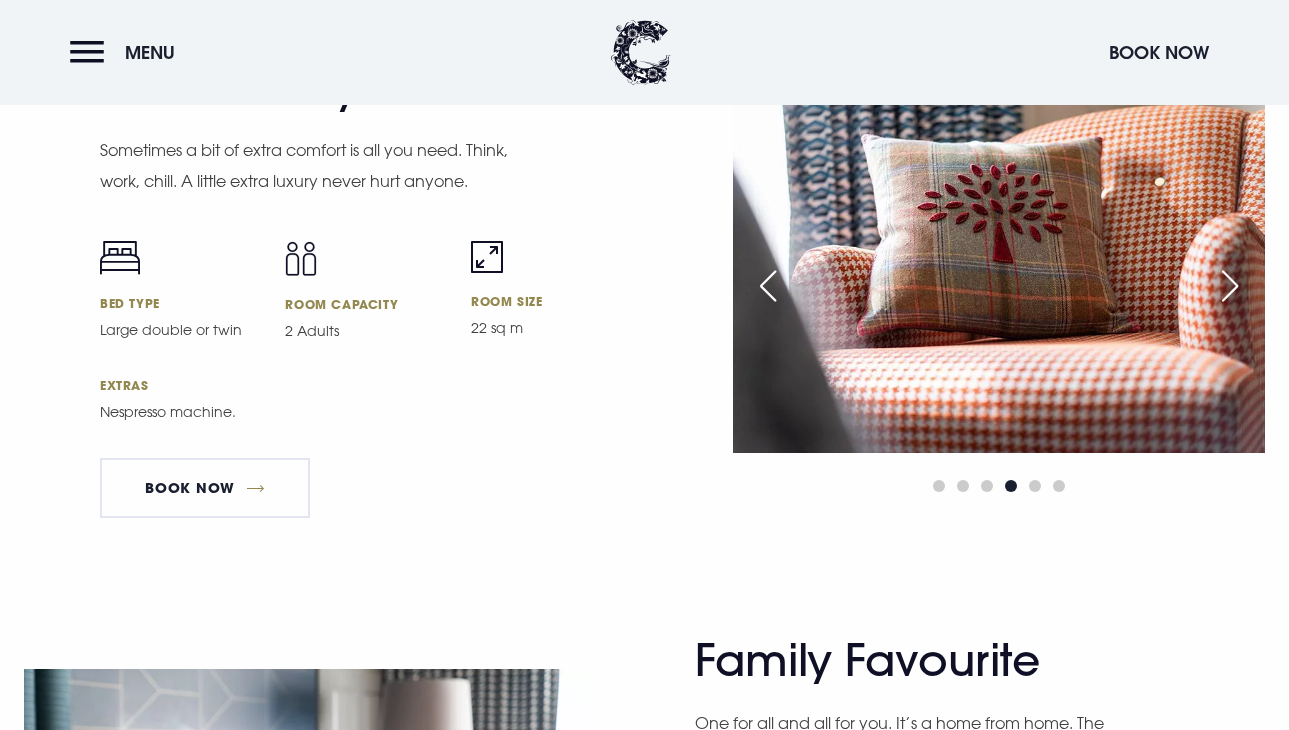 click at bounding box center (1230, 286) 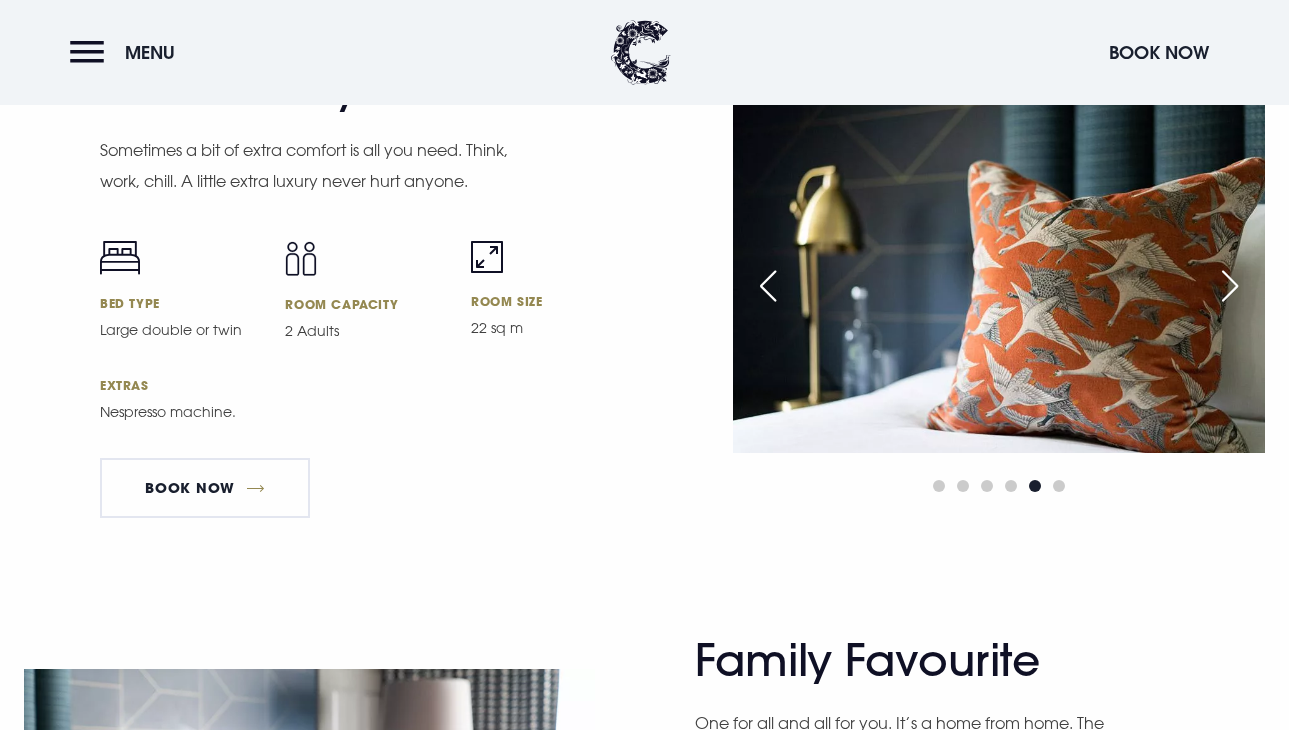 click at bounding box center [1230, 286] 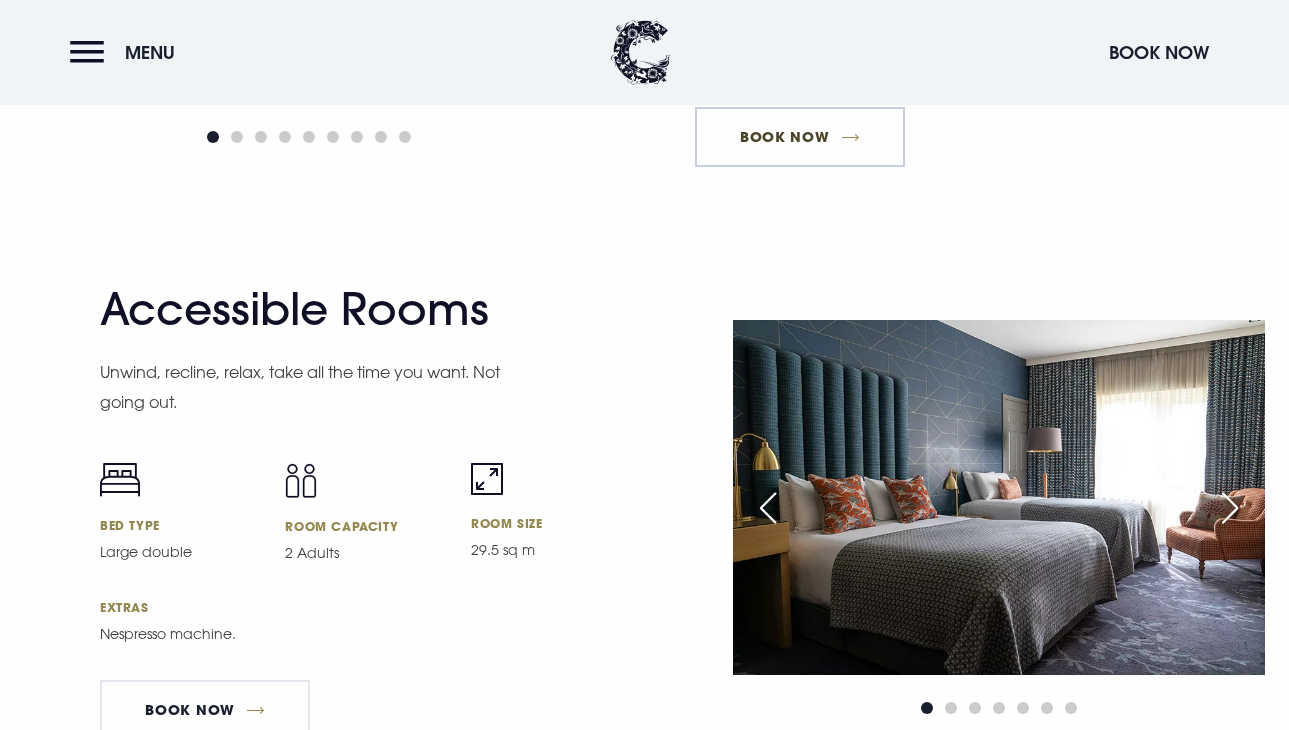 scroll, scrollTop: 6396, scrollLeft: 0, axis: vertical 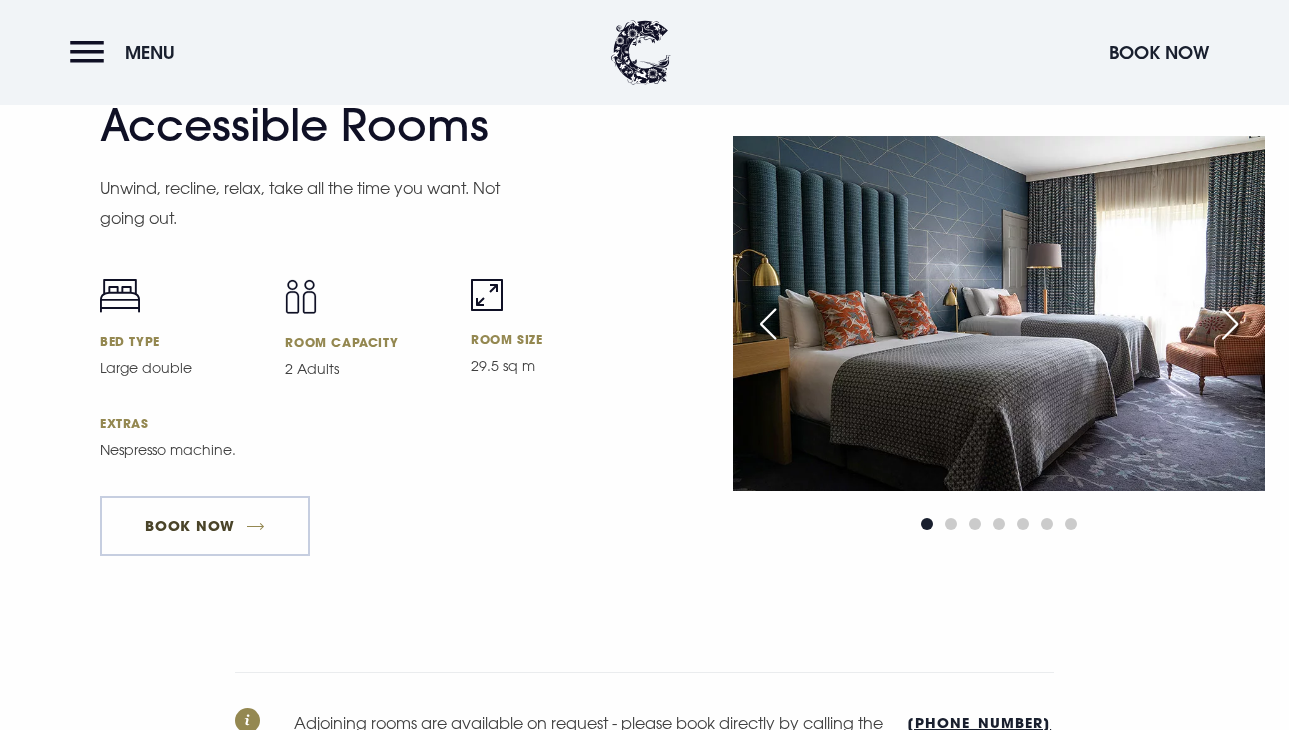 click on "Book Now" at bounding box center [205, 526] 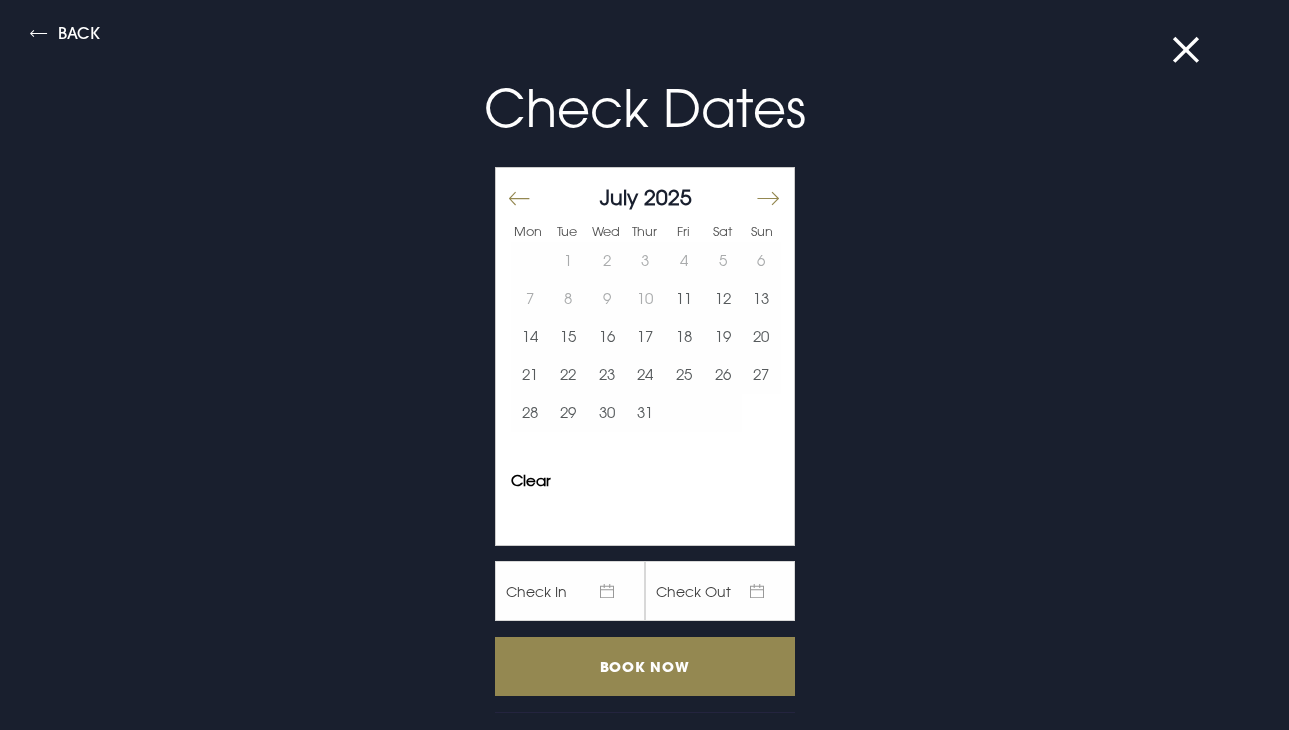 click at bounding box center (776, 206) 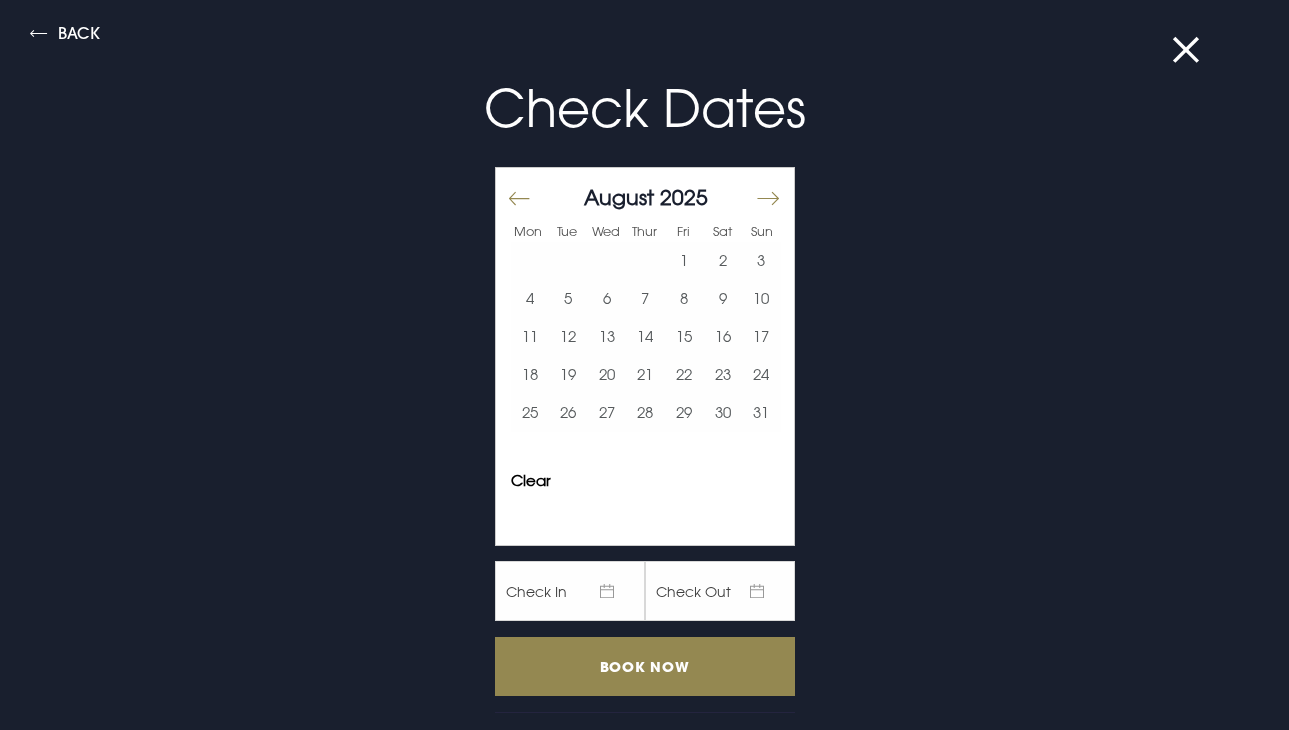click at bounding box center (767, 198) 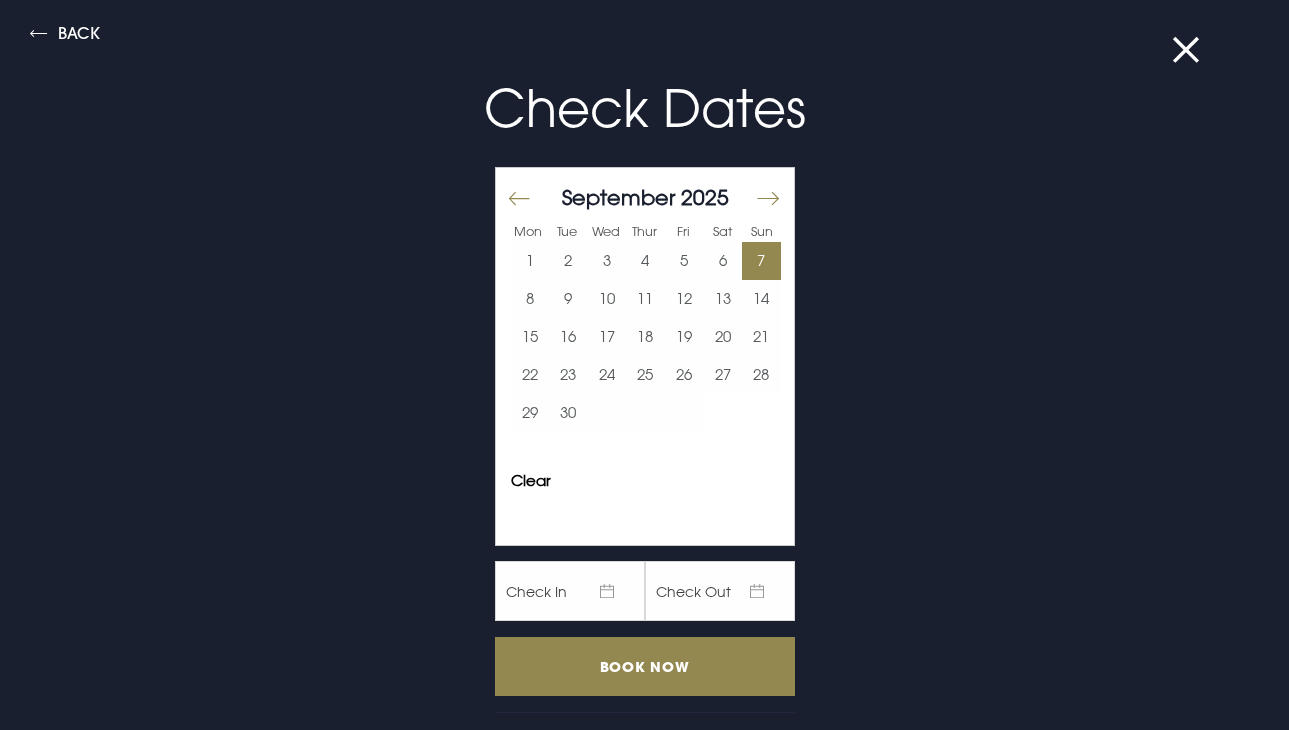 click on "7" at bounding box center [761, 261] 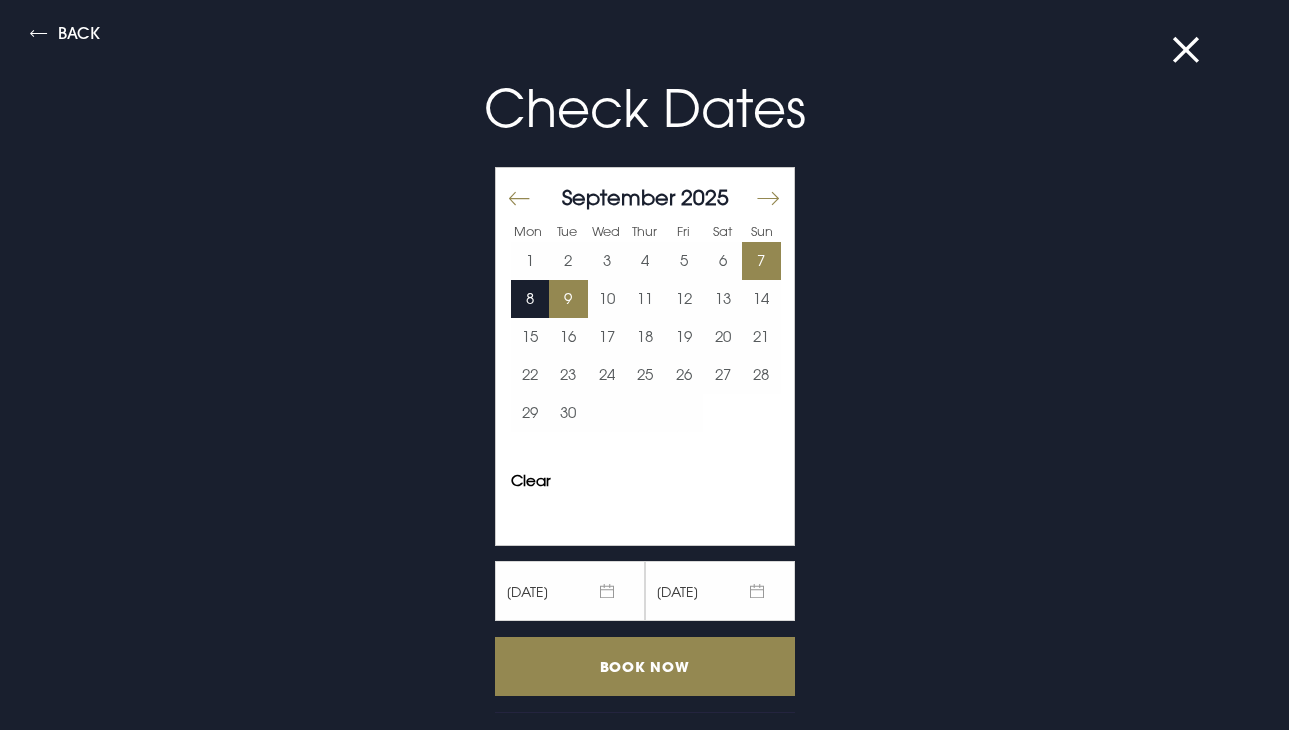click on "9" at bounding box center (568, 299) 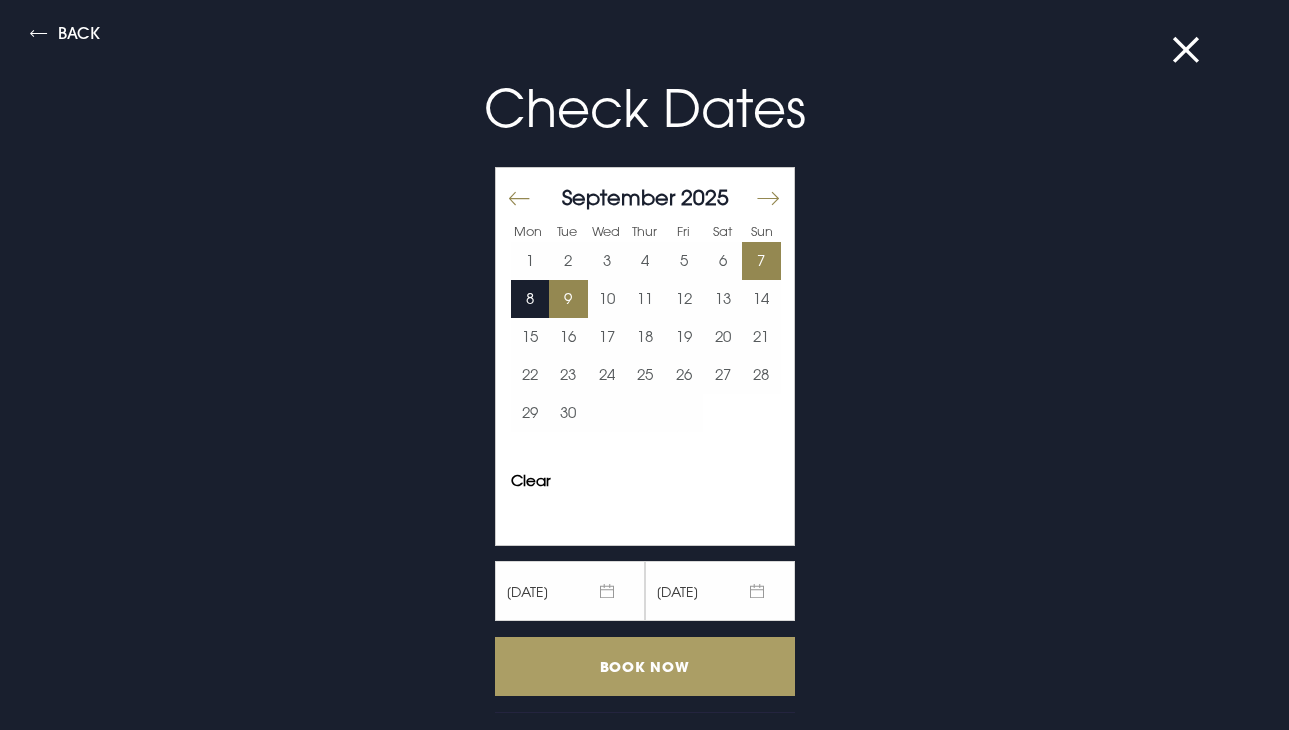 click on "Book Now" at bounding box center [645, 666] 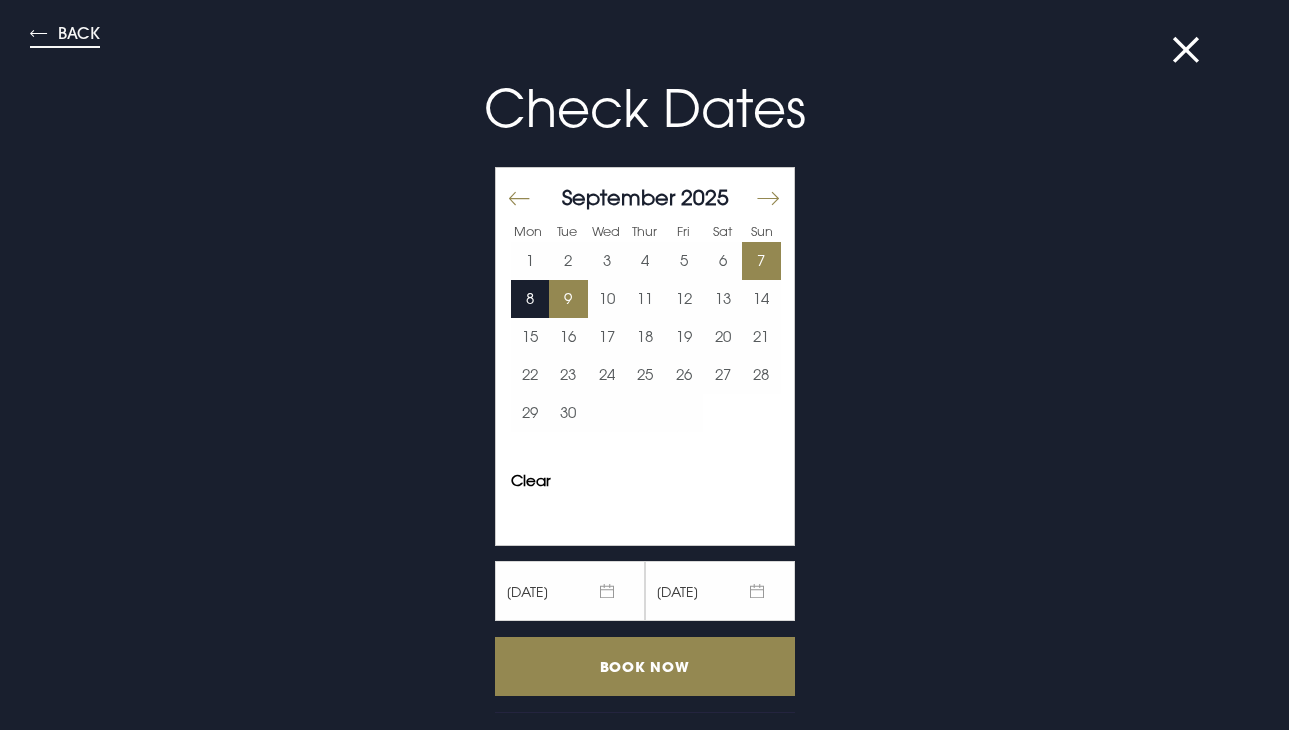 click on "Back" at bounding box center (65, 36) 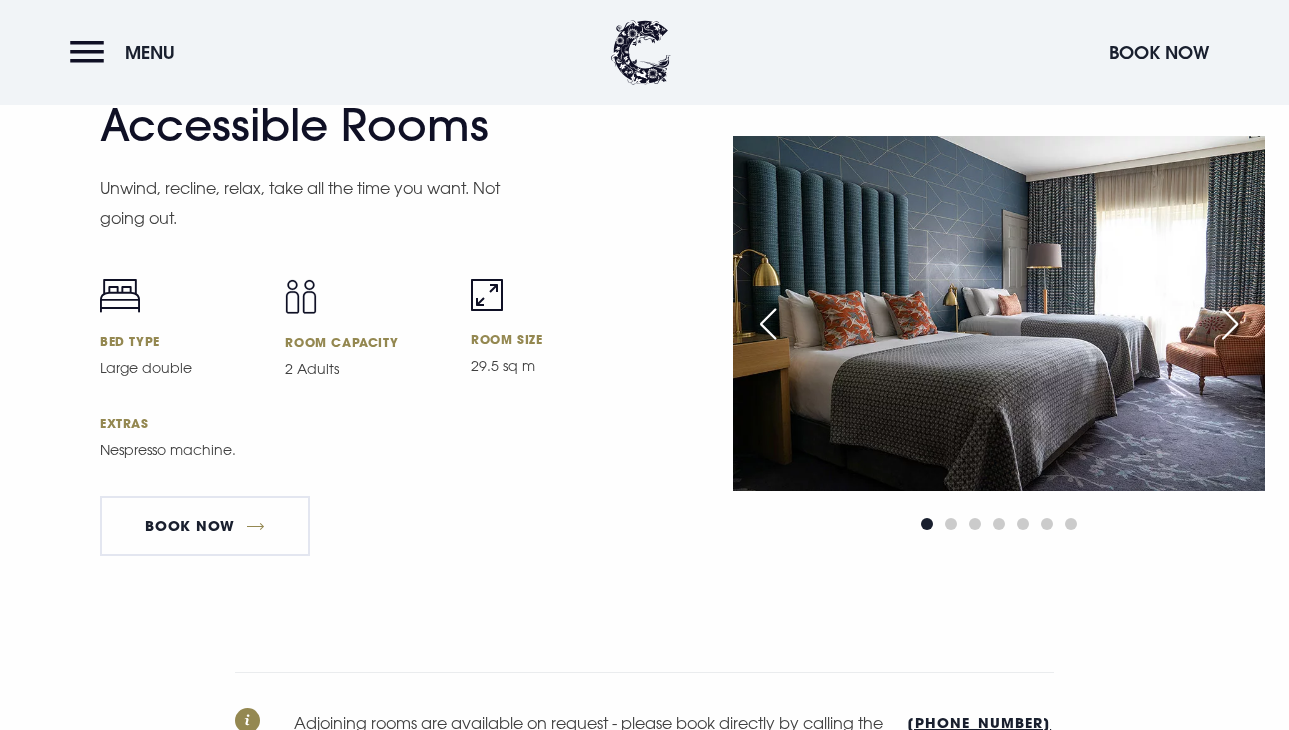 click at bounding box center (1230, 324) 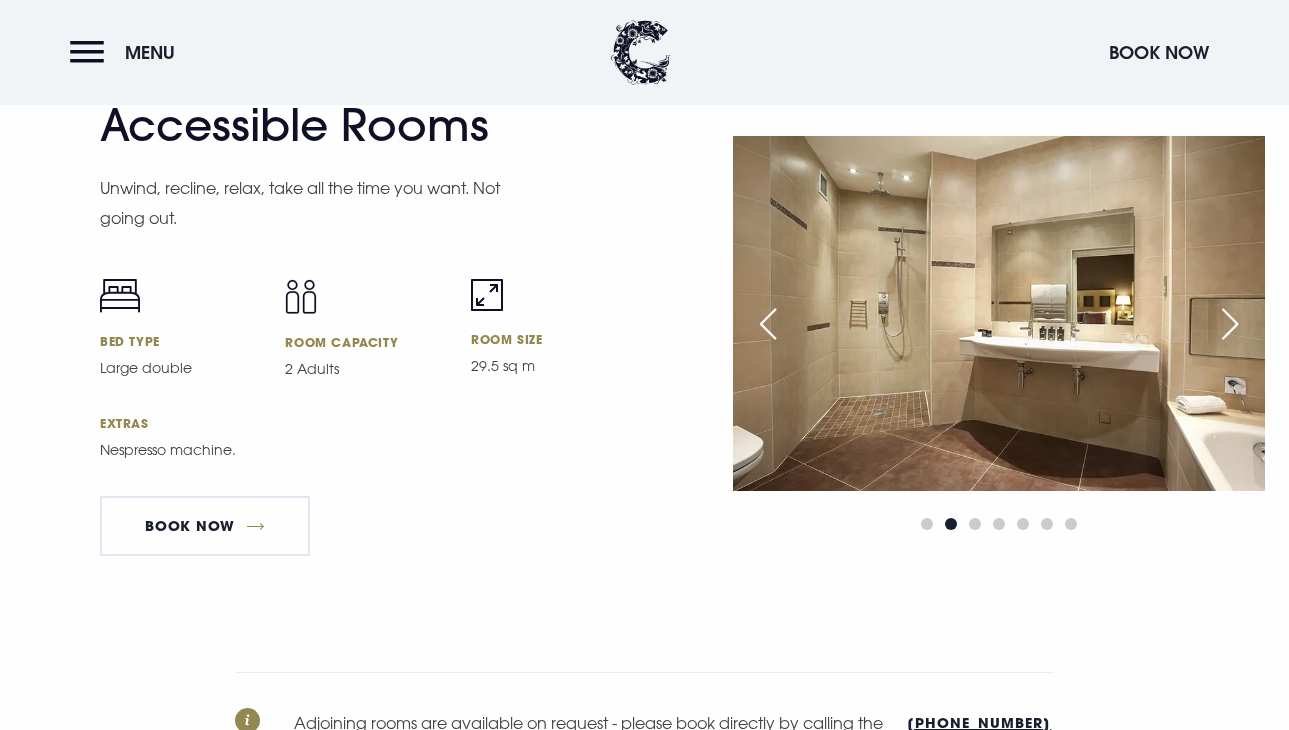 click at bounding box center [1230, 324] 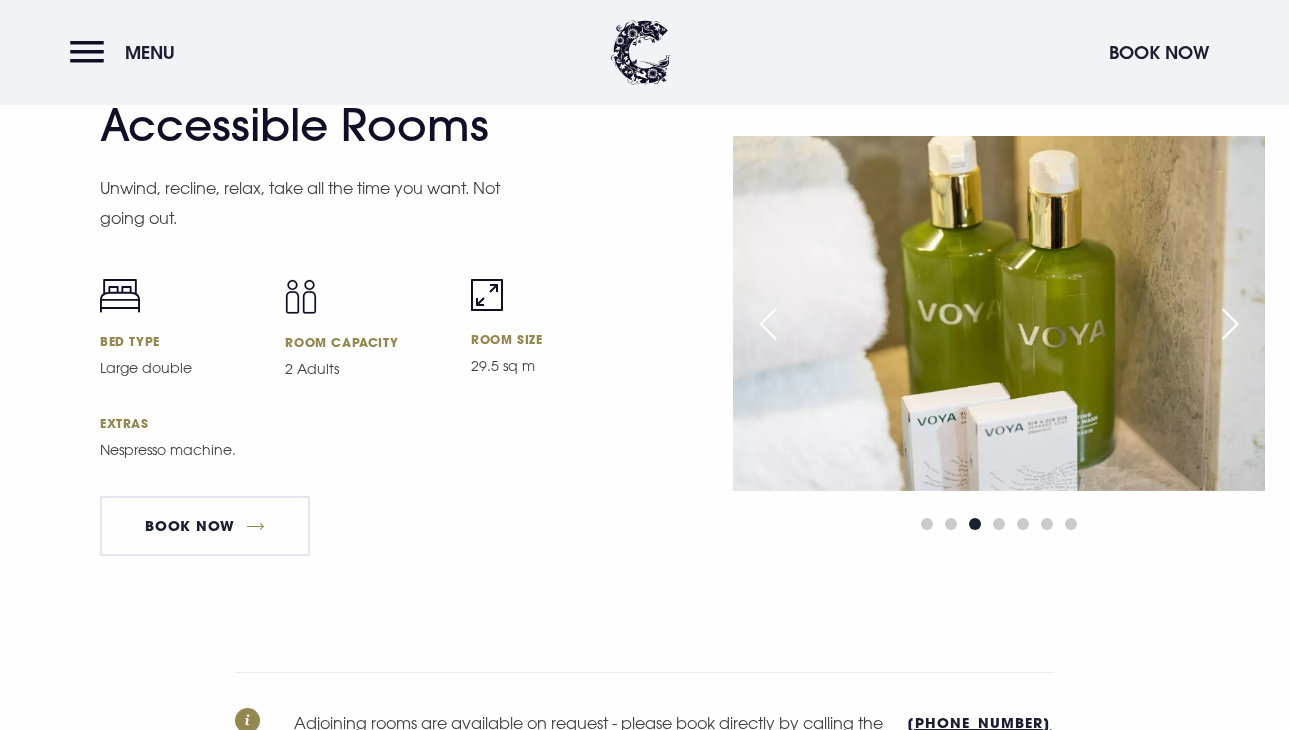 click at bounding box center [1230, 324] 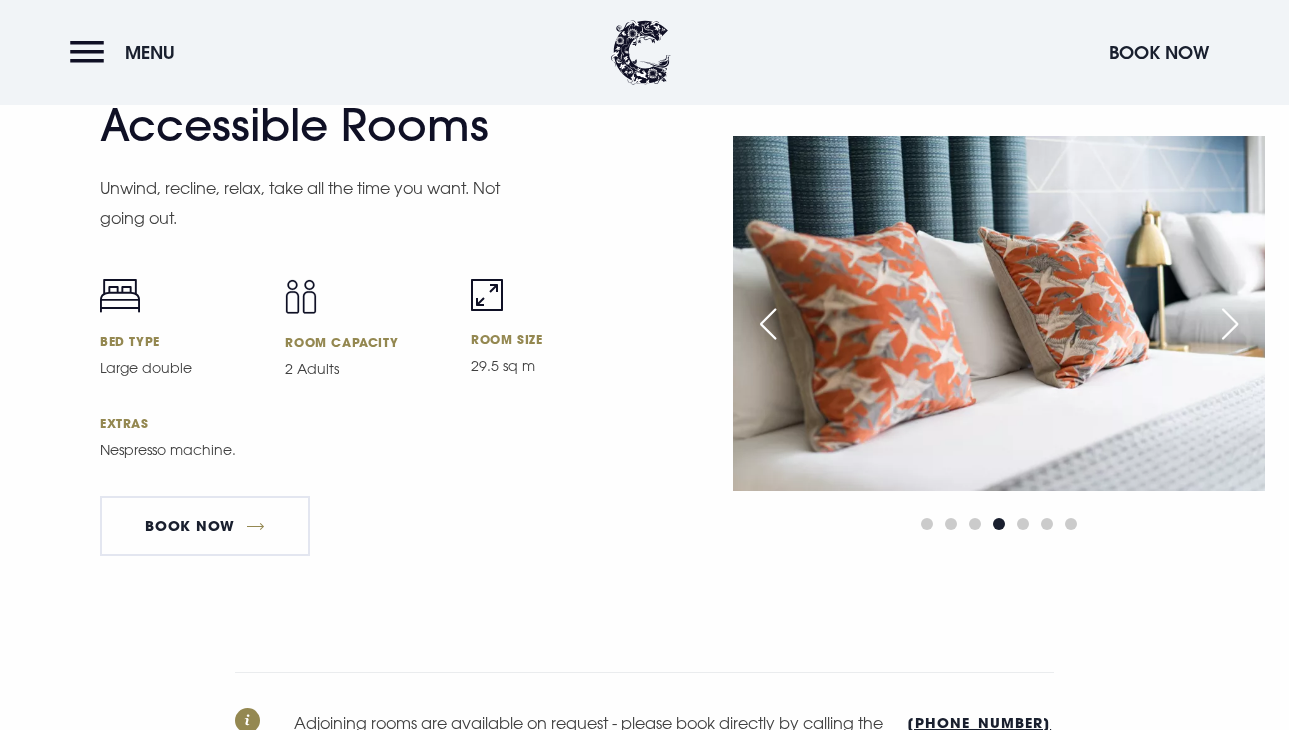 click at bounding box center (1230, 324) 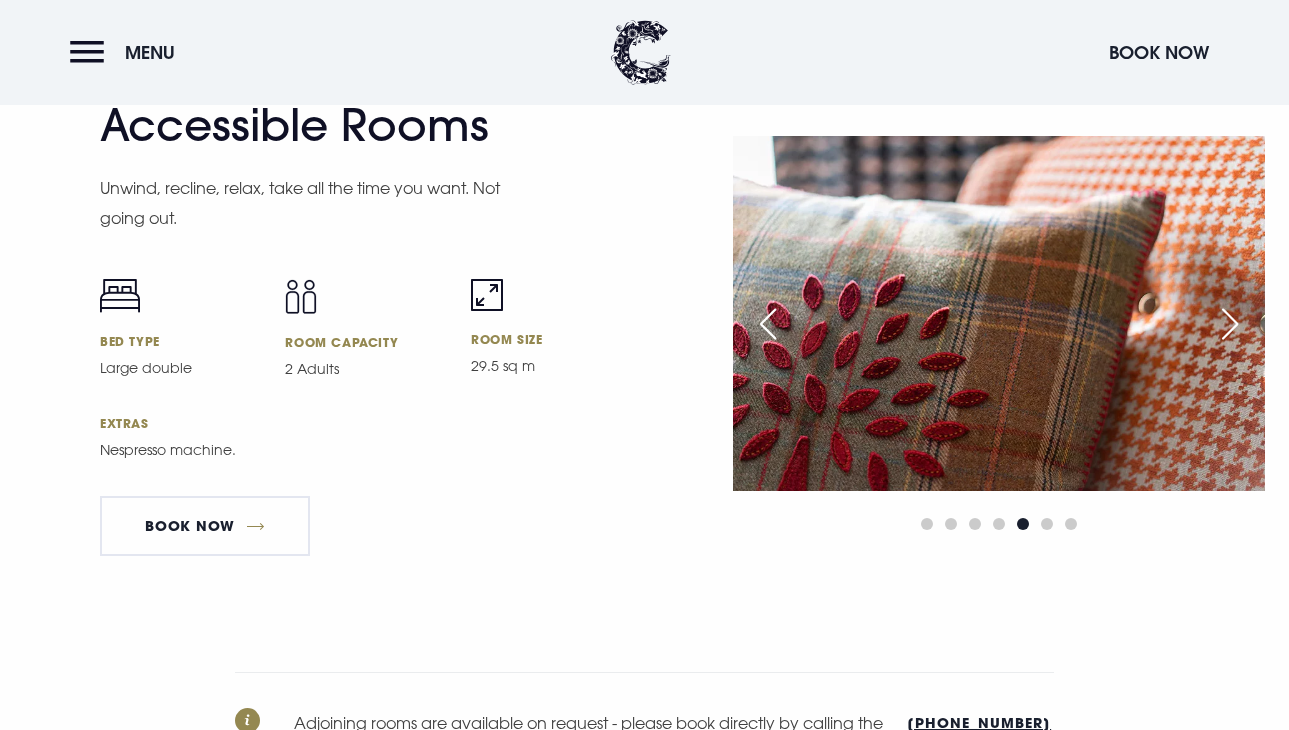 click at bounding box center [1230, 324] 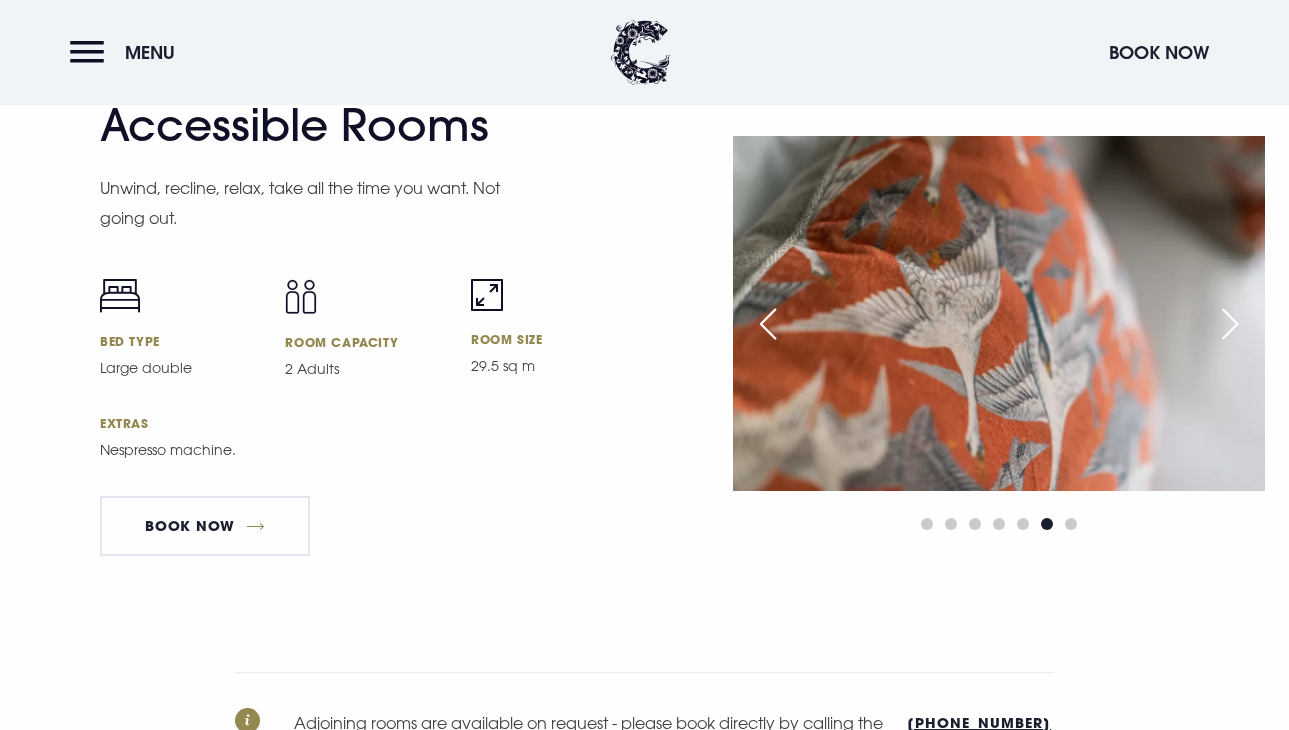 click at bounding box center (1230, 324) 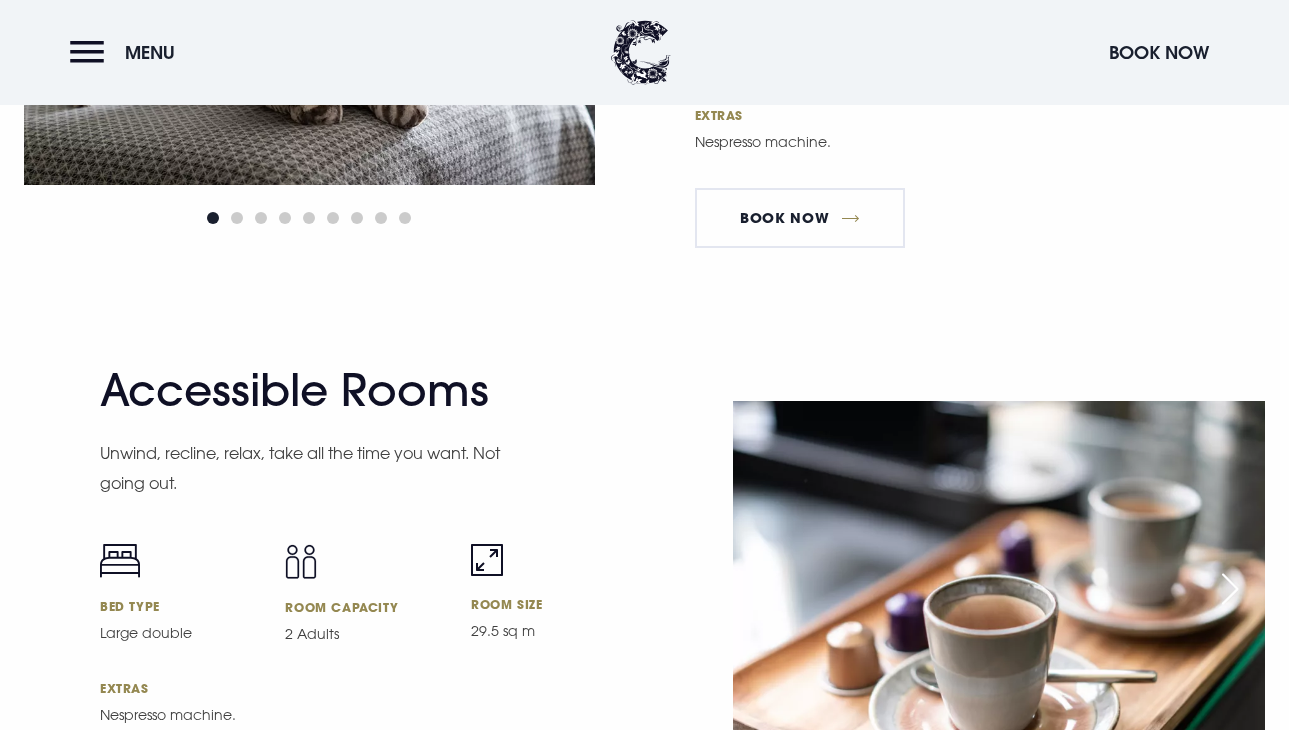 scroll, scrollTop: 6300, scrollLeft: 0, axis: vertical 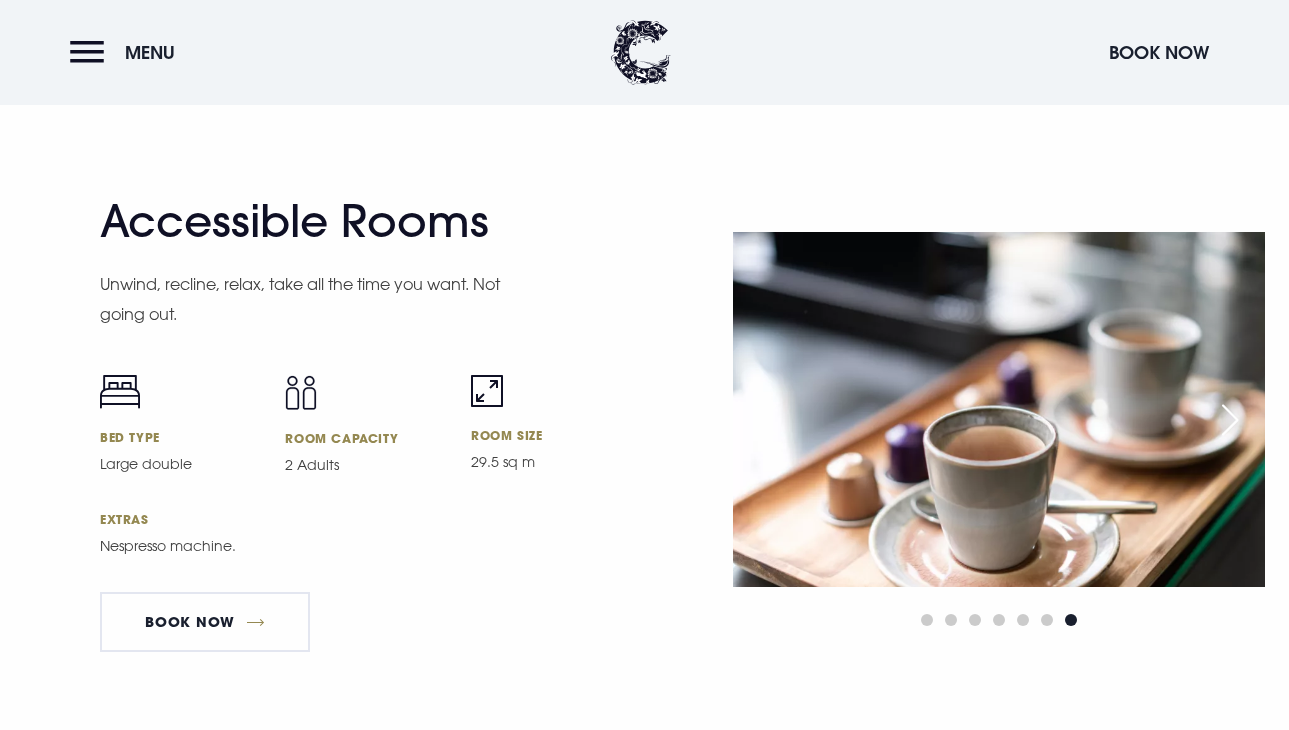 click at bounding box center (1230, 420) 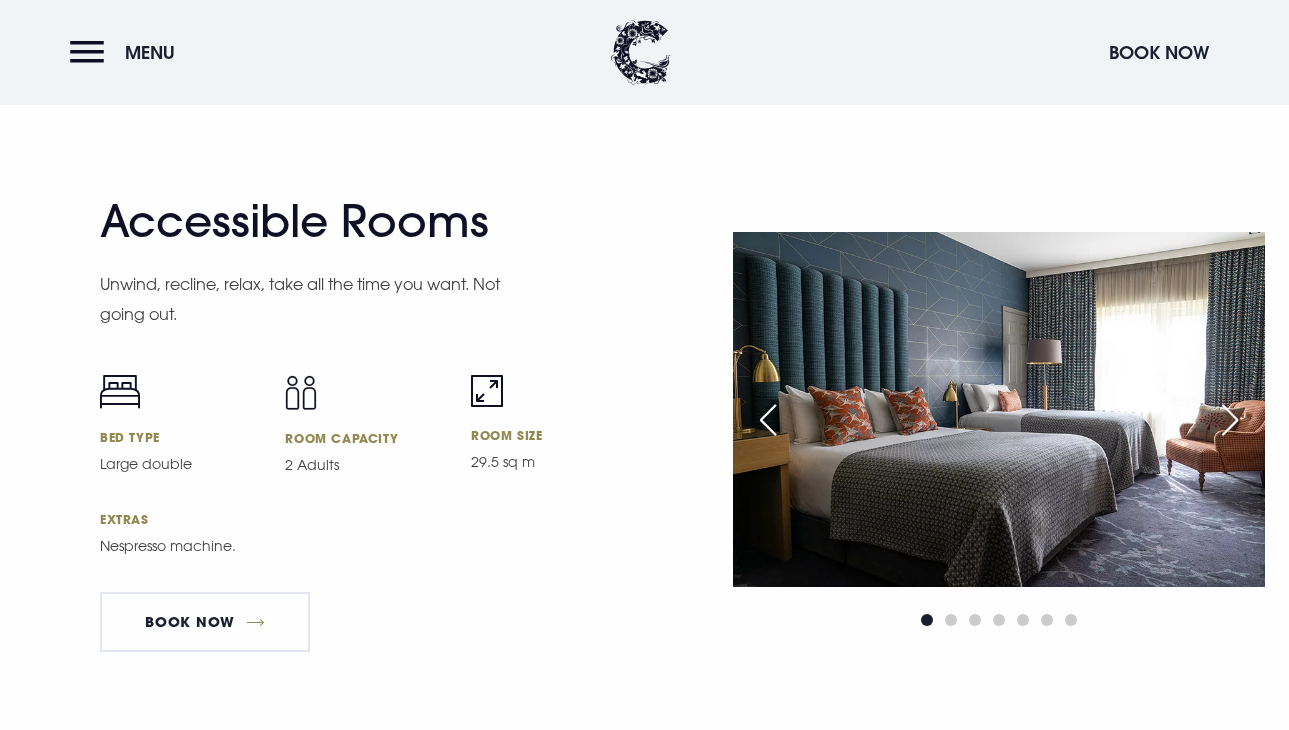 click at bounding box center (1230, 420) 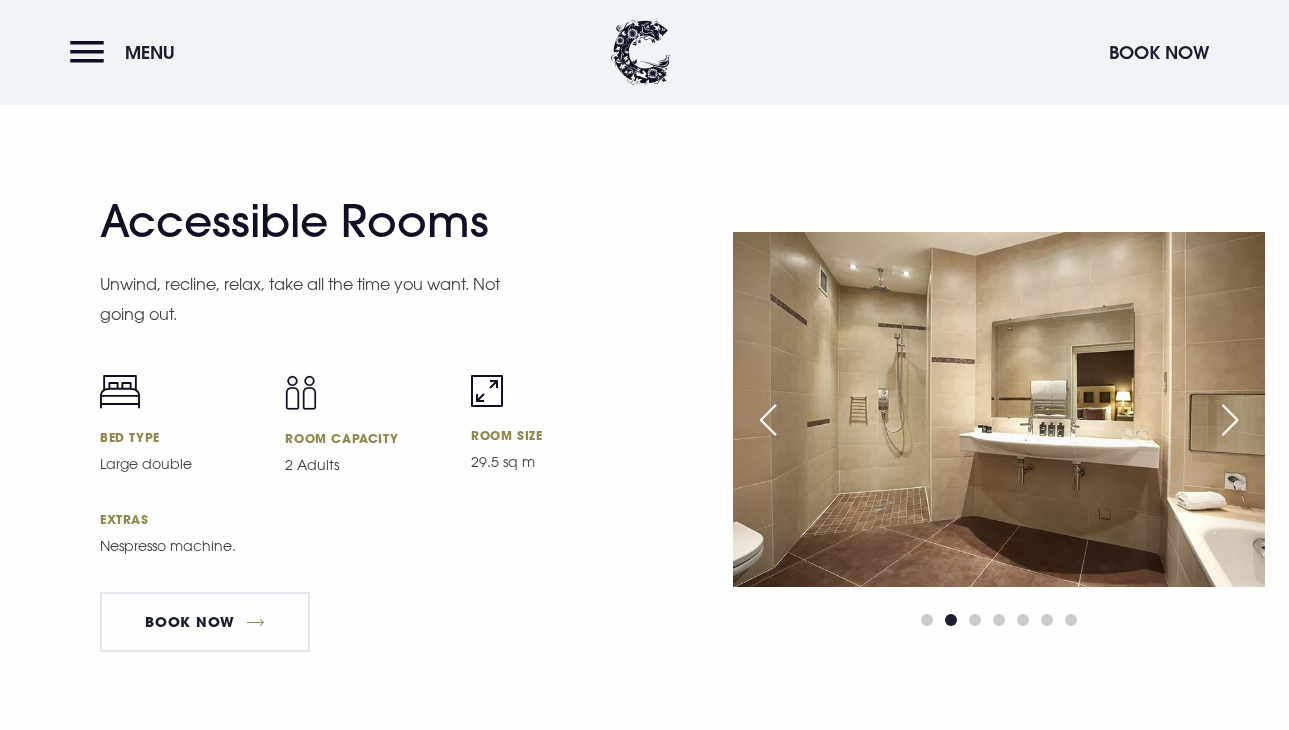 click at bounding box center (1230, 420) 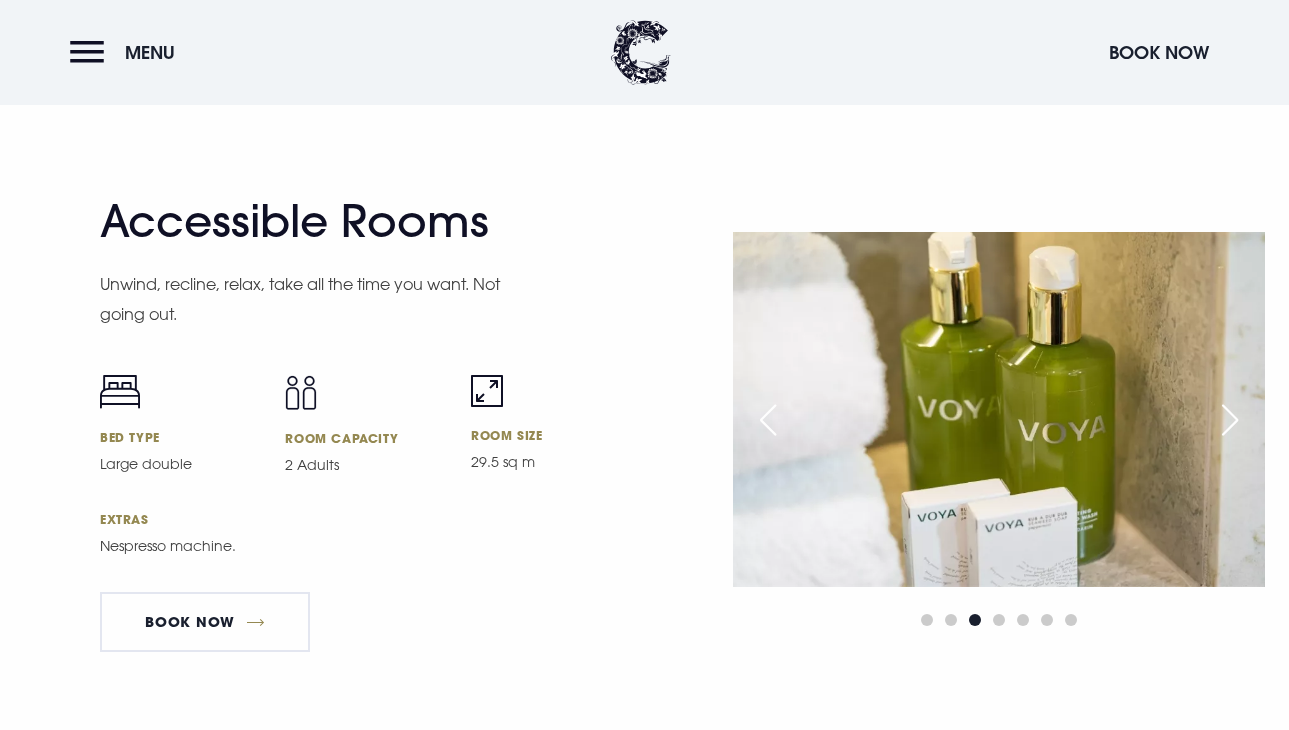 click at bounding box center (1230, 420) 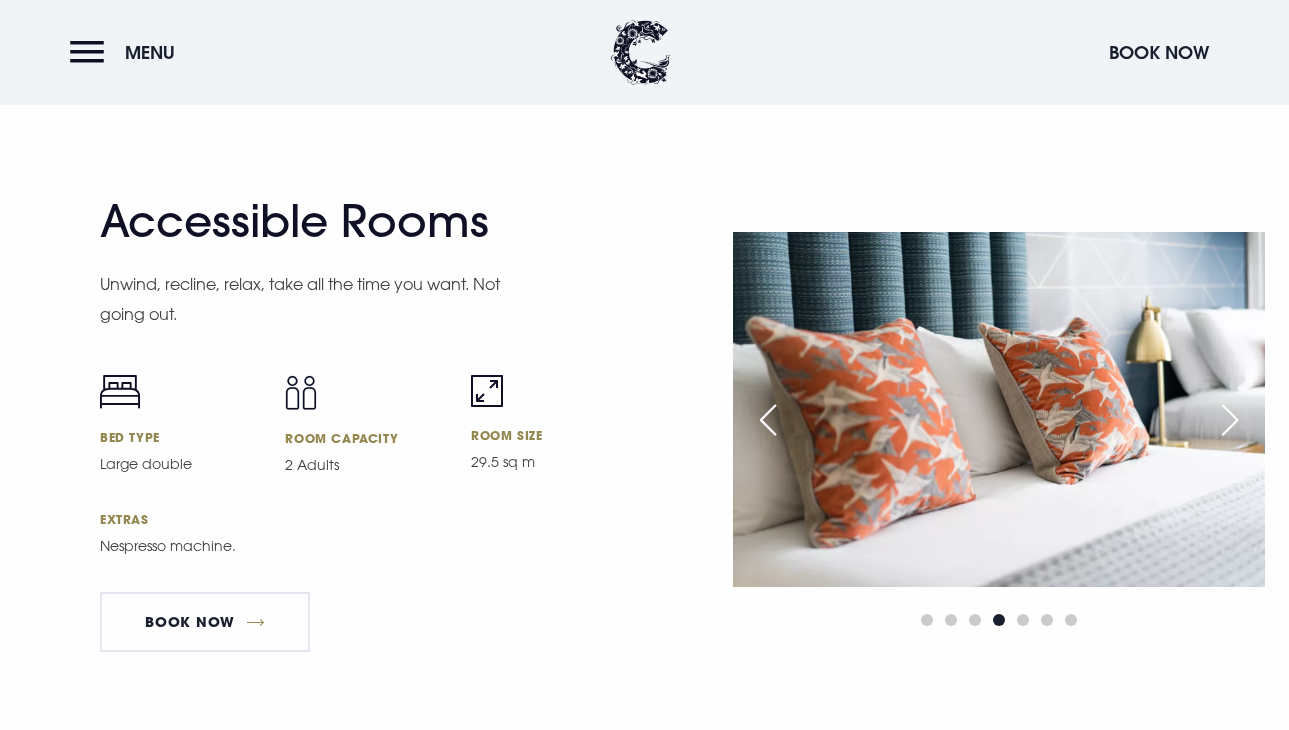 click at bounding box center [1230, 420] 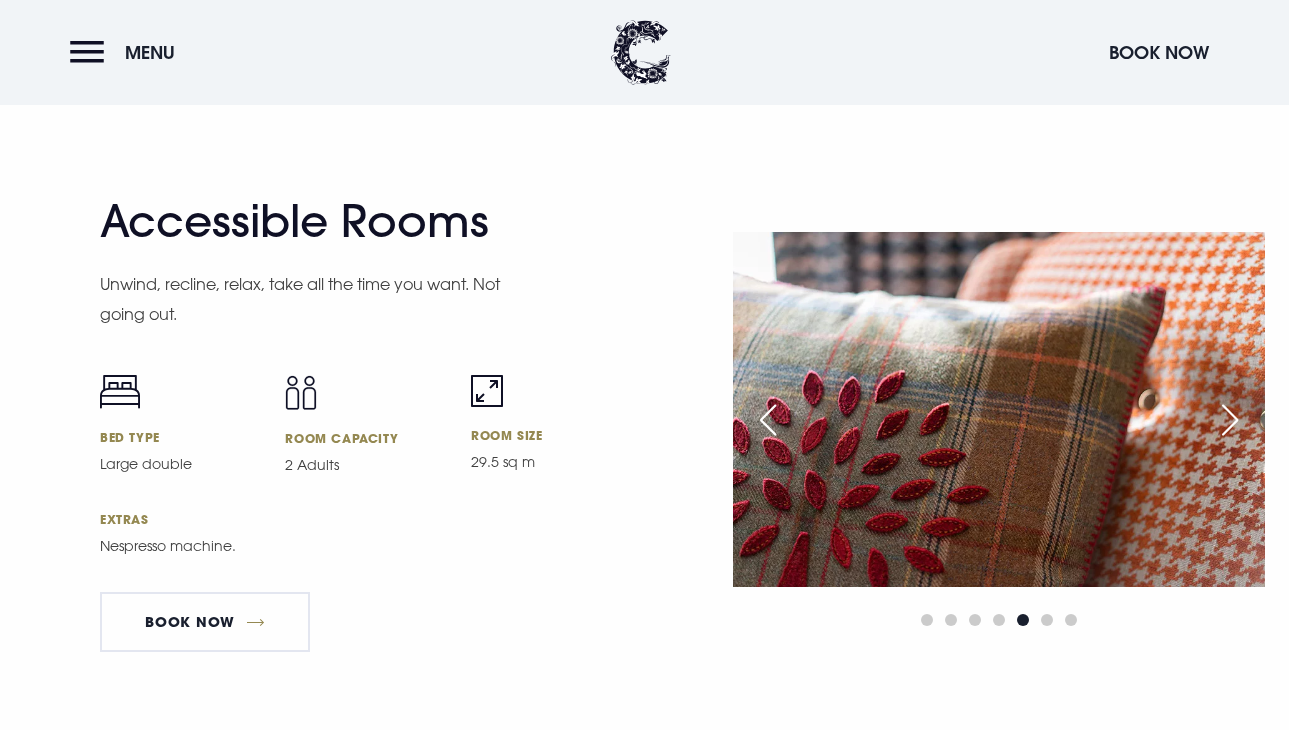 click at bounding box center (1230, 420) 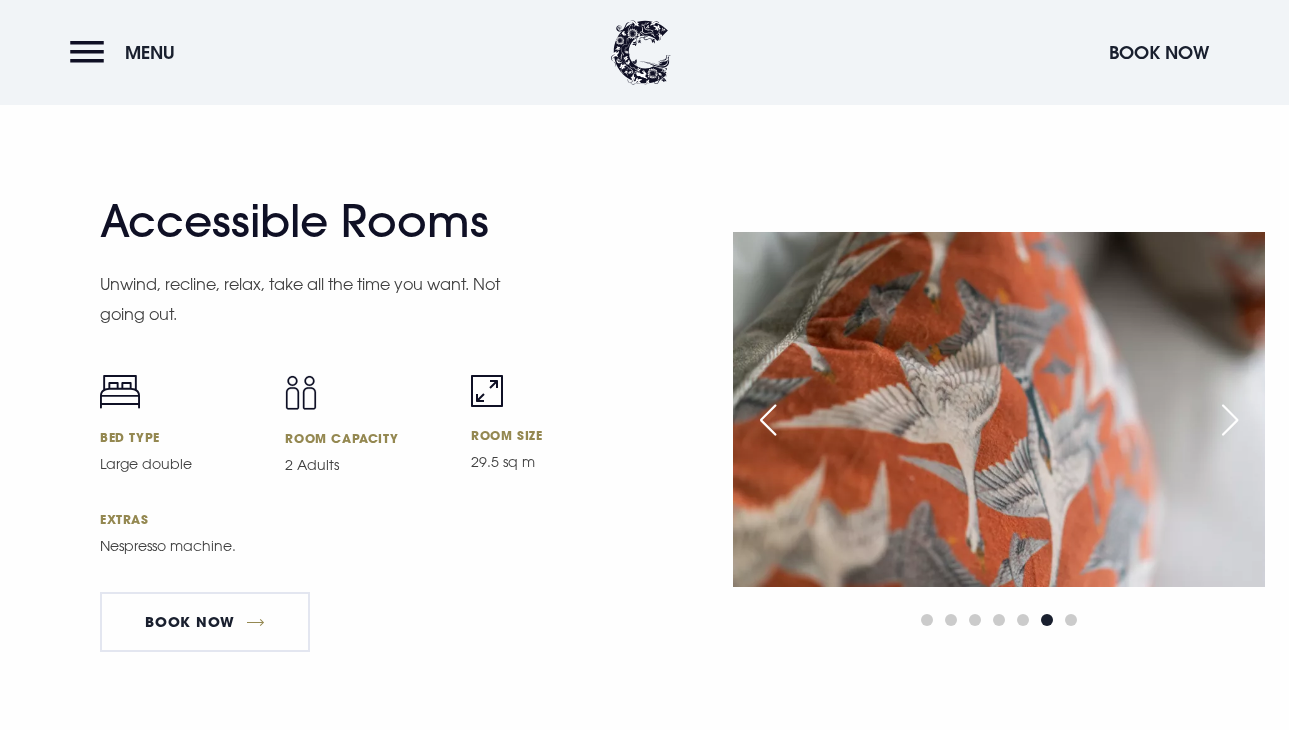 click at bounding box center (1230, 420) 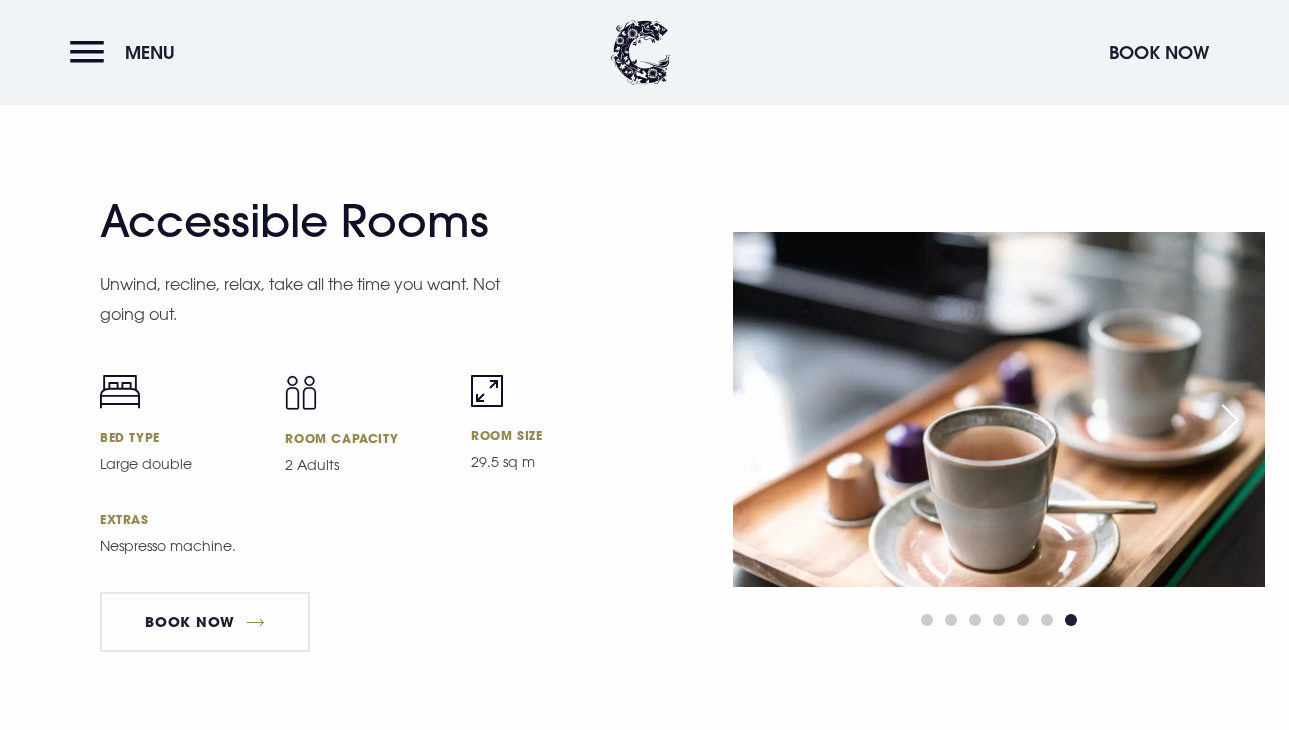 click at bounding box center [1230, 420] 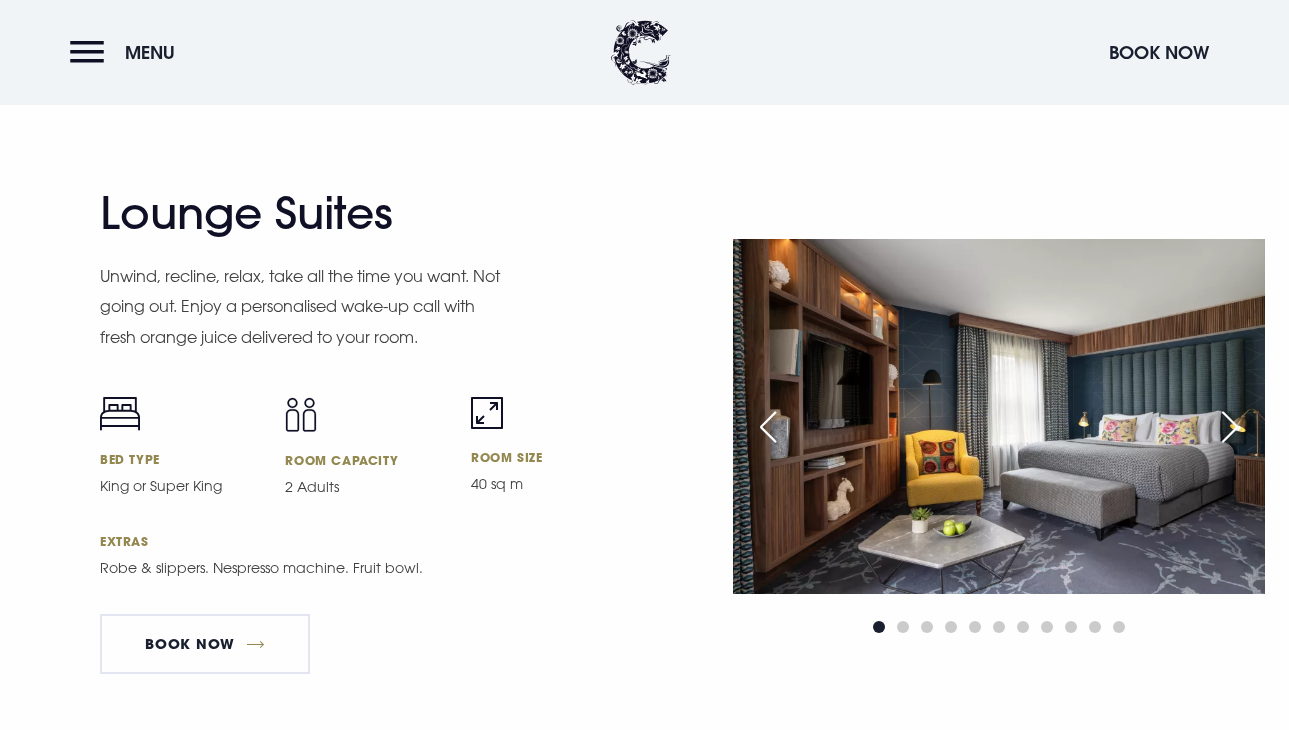 scroll, scrollTop: 2602, scrollLeft: 0, axis: vertical 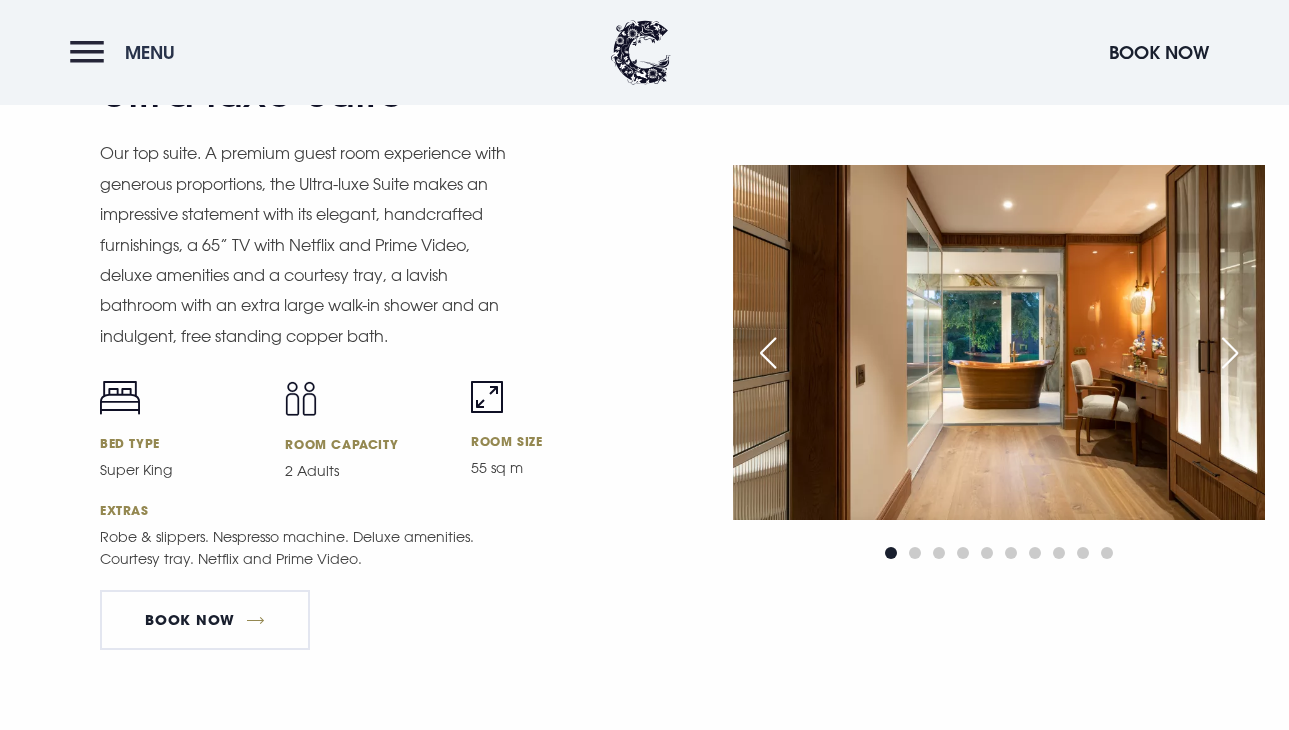 click on "Menu" at bounding box center [127, 52] 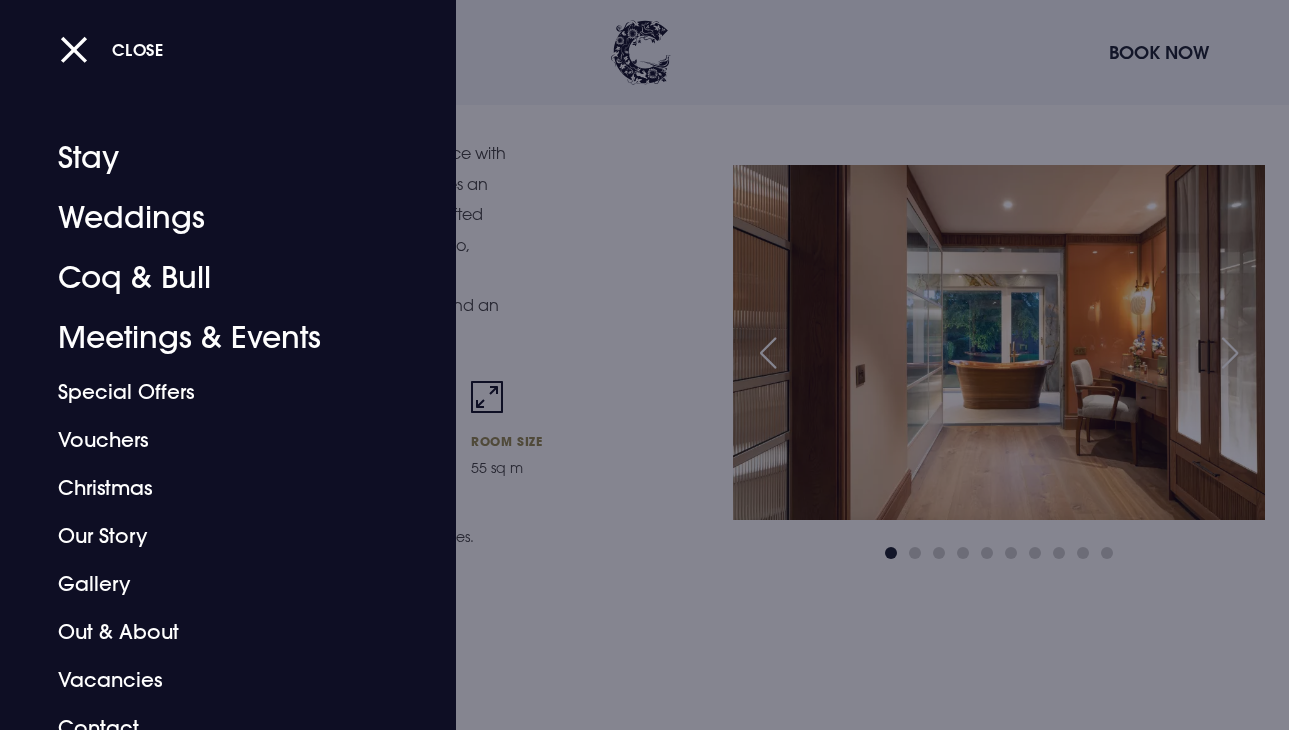 click on "Close" at bounding box center [666, 49] 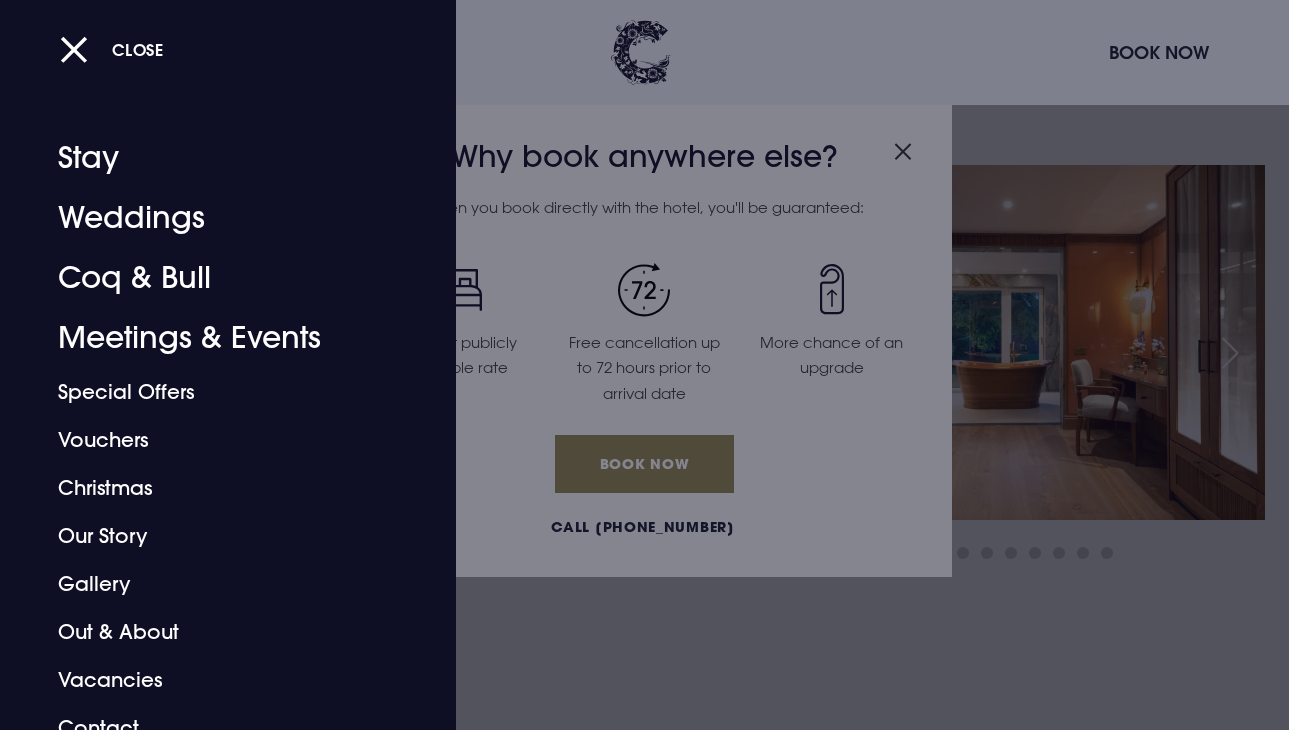 click at bounding box center [644, 365] 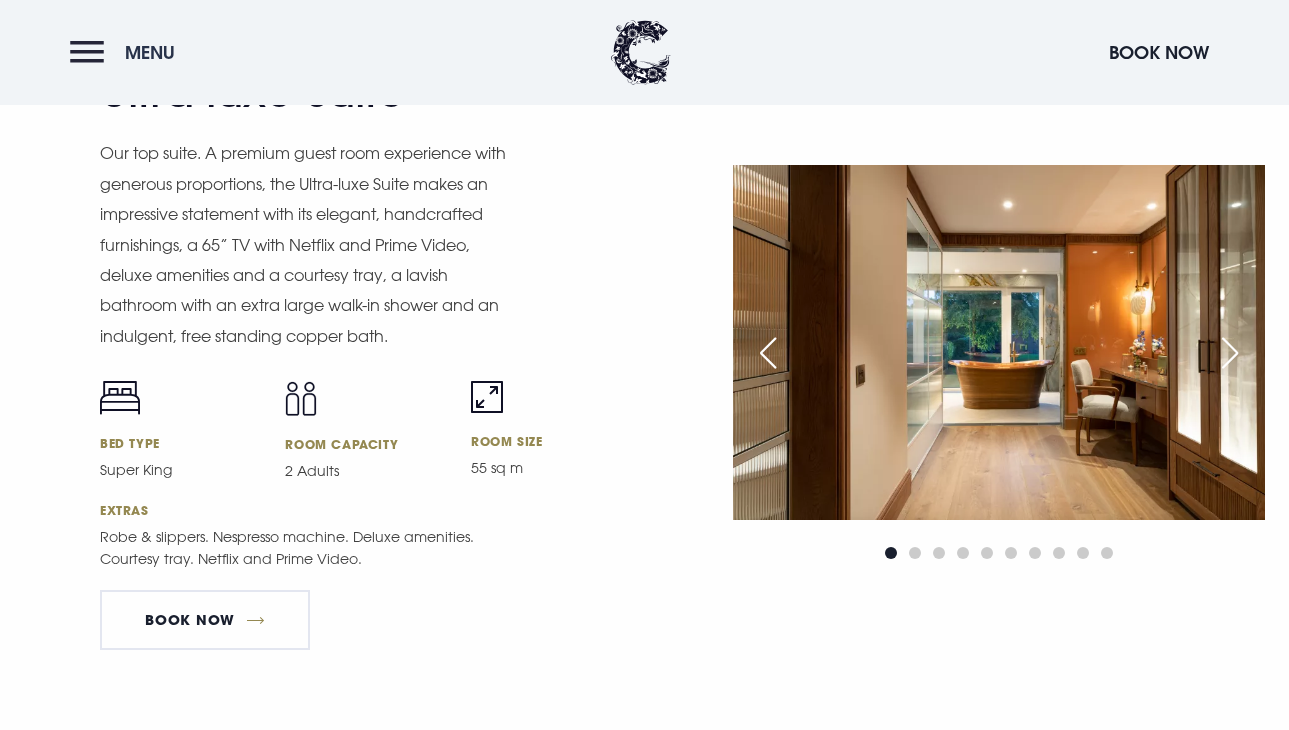 click on "Menu" at bounding box center (127, 52) 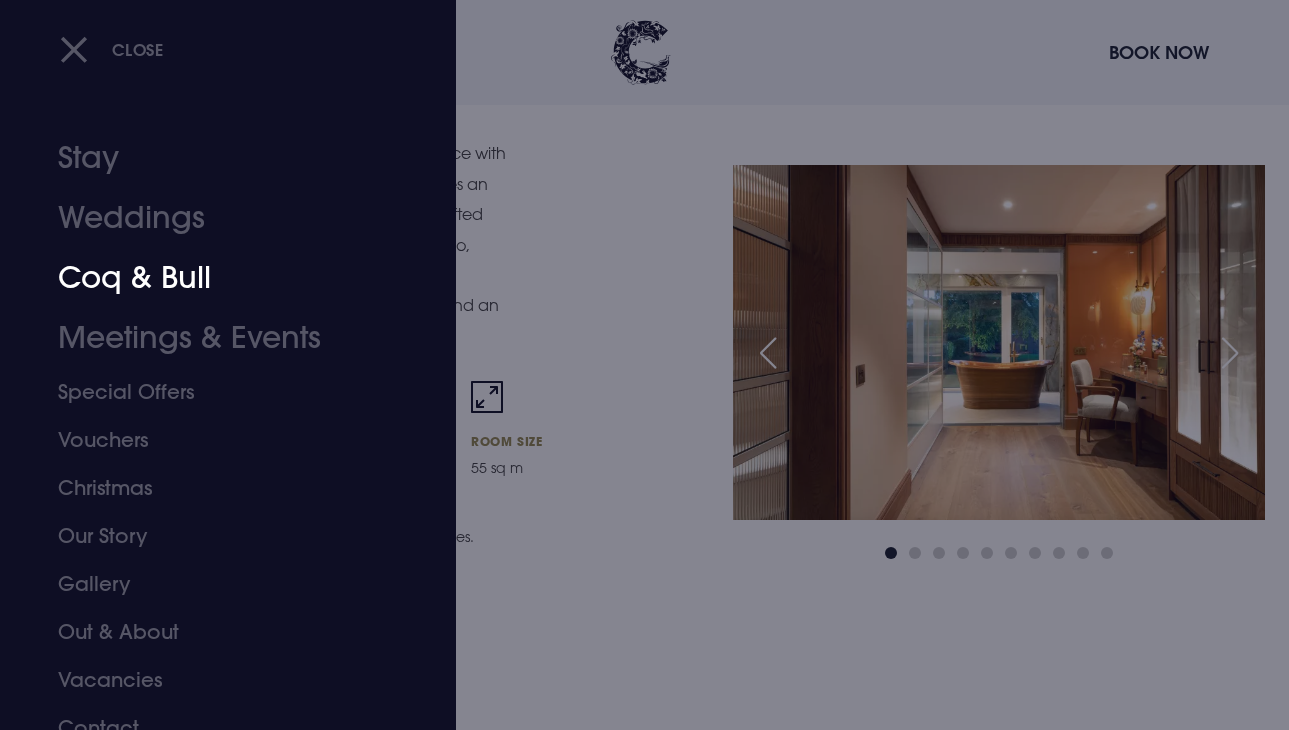 click on "Coq & Bull" at bounding box center (214, 278) 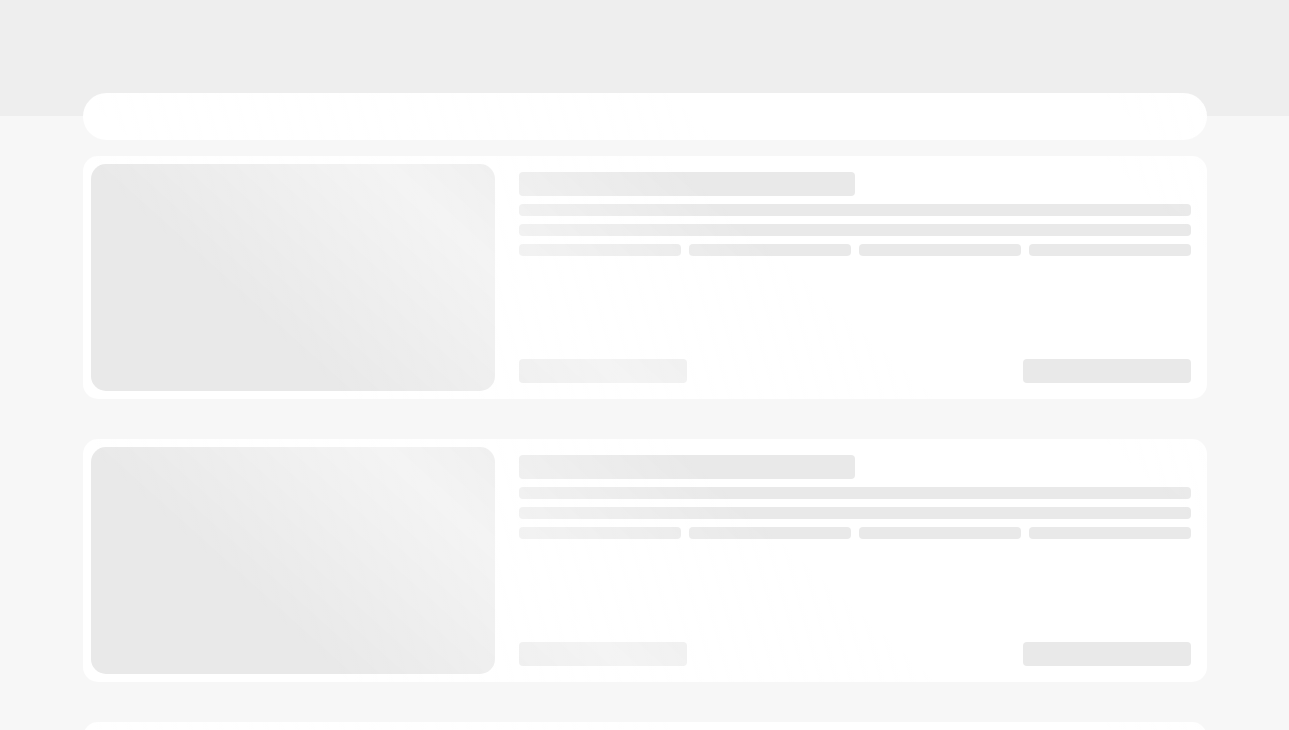 scroll, scrollTop: 0, scrollLeft: 0, axis: both 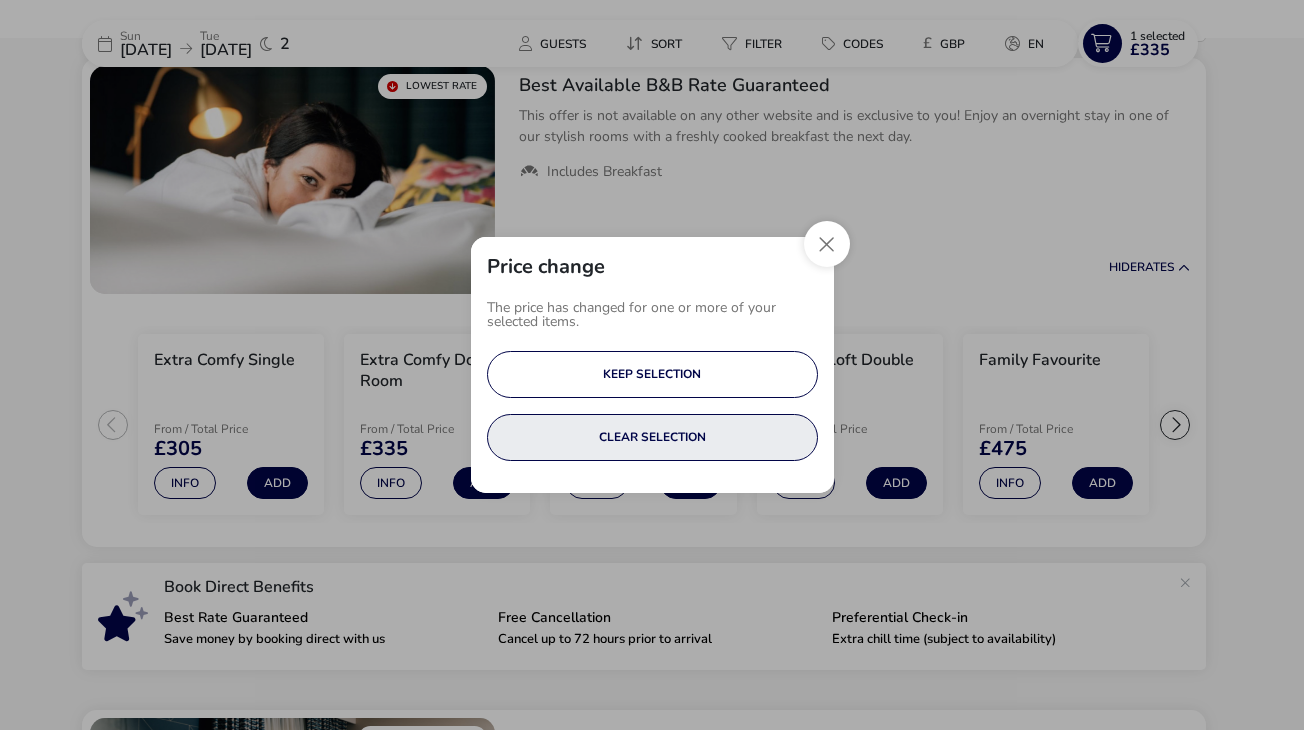 click on "CLEAR SELECTION" at bounding box center (652, 437) 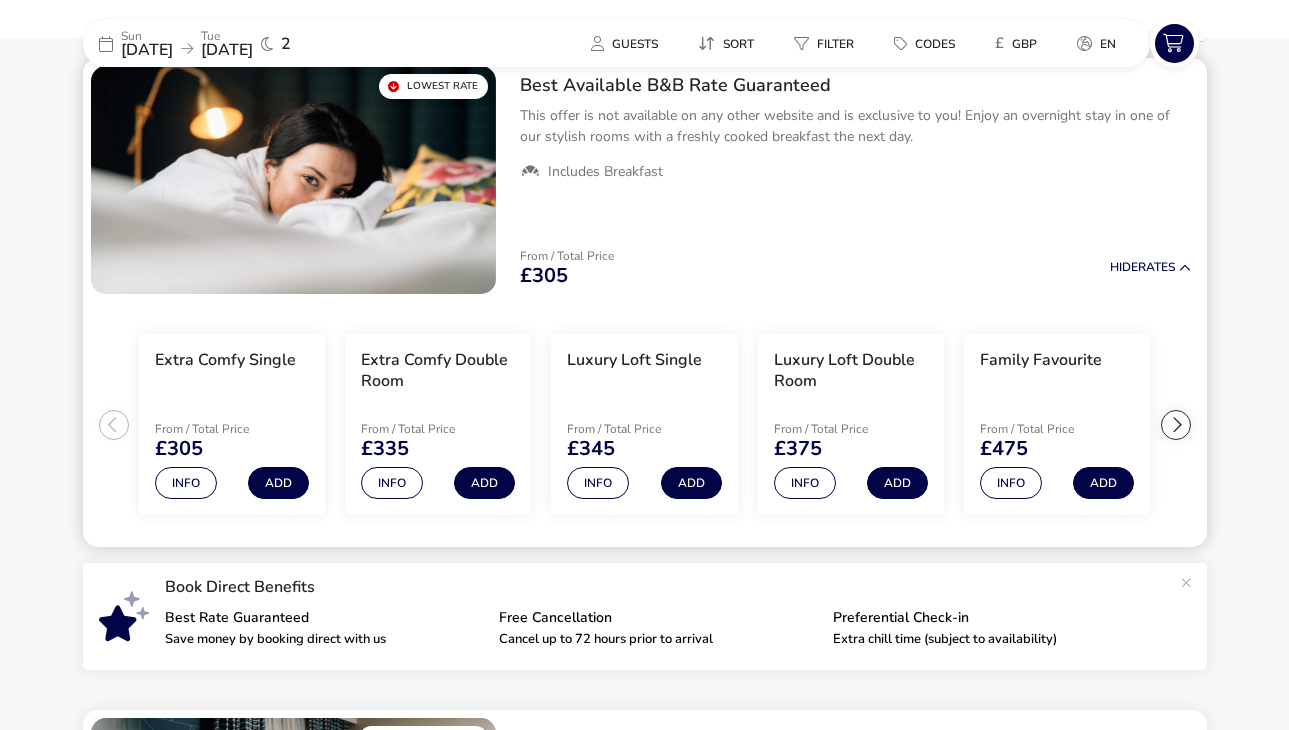 click at bounding box center [1176, 425] 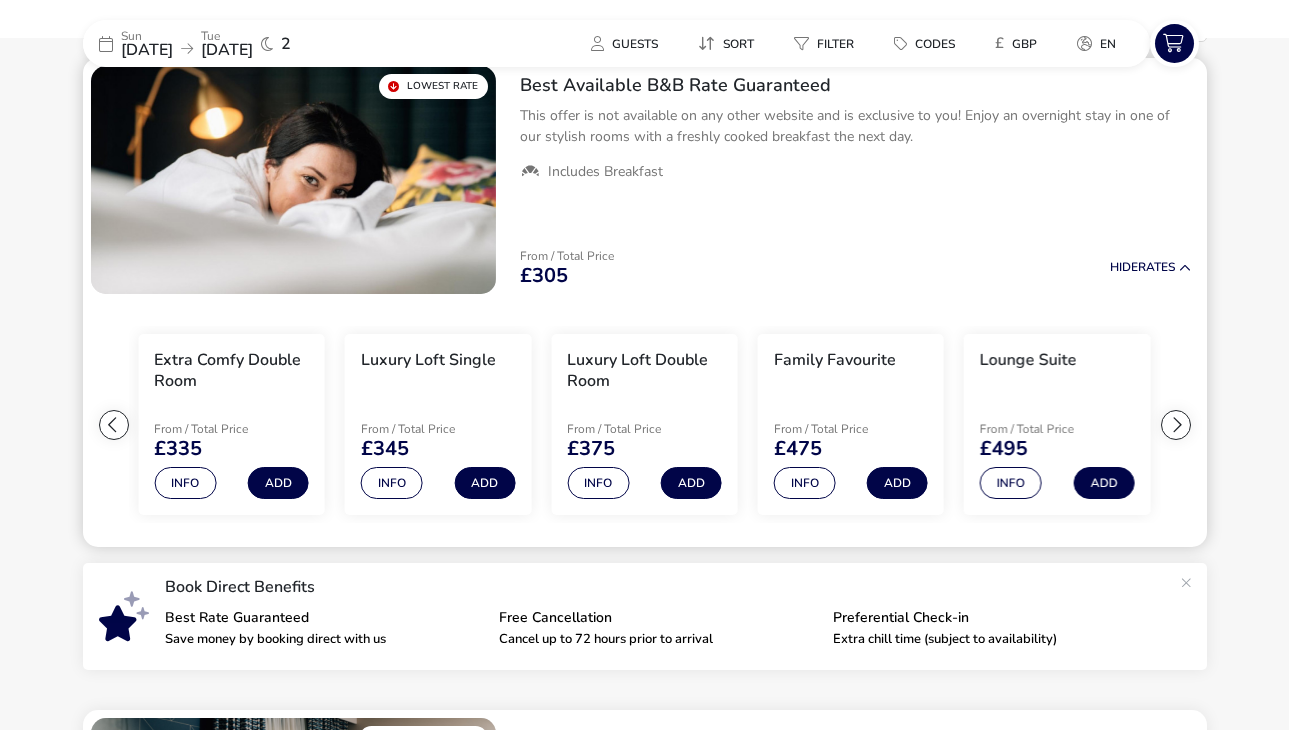 click at bounding box center [1176, 425] 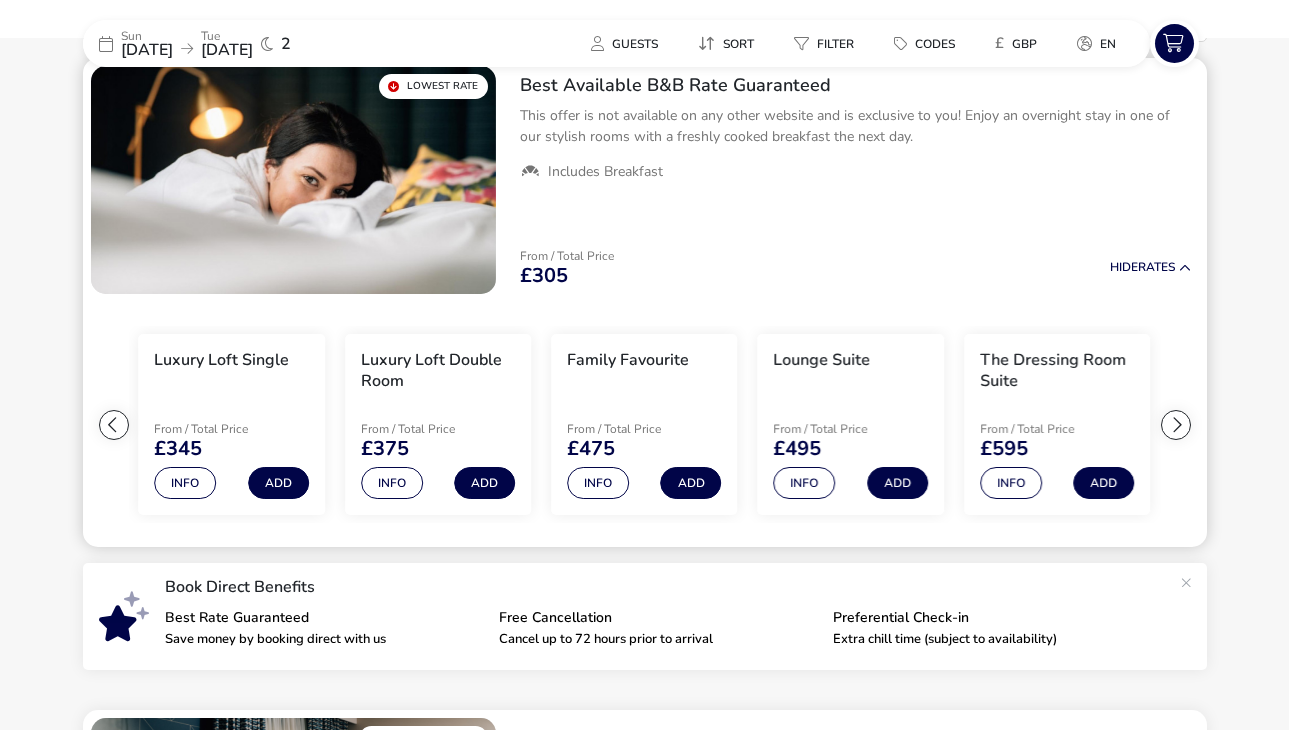 click at bounding box center [1176, 425] 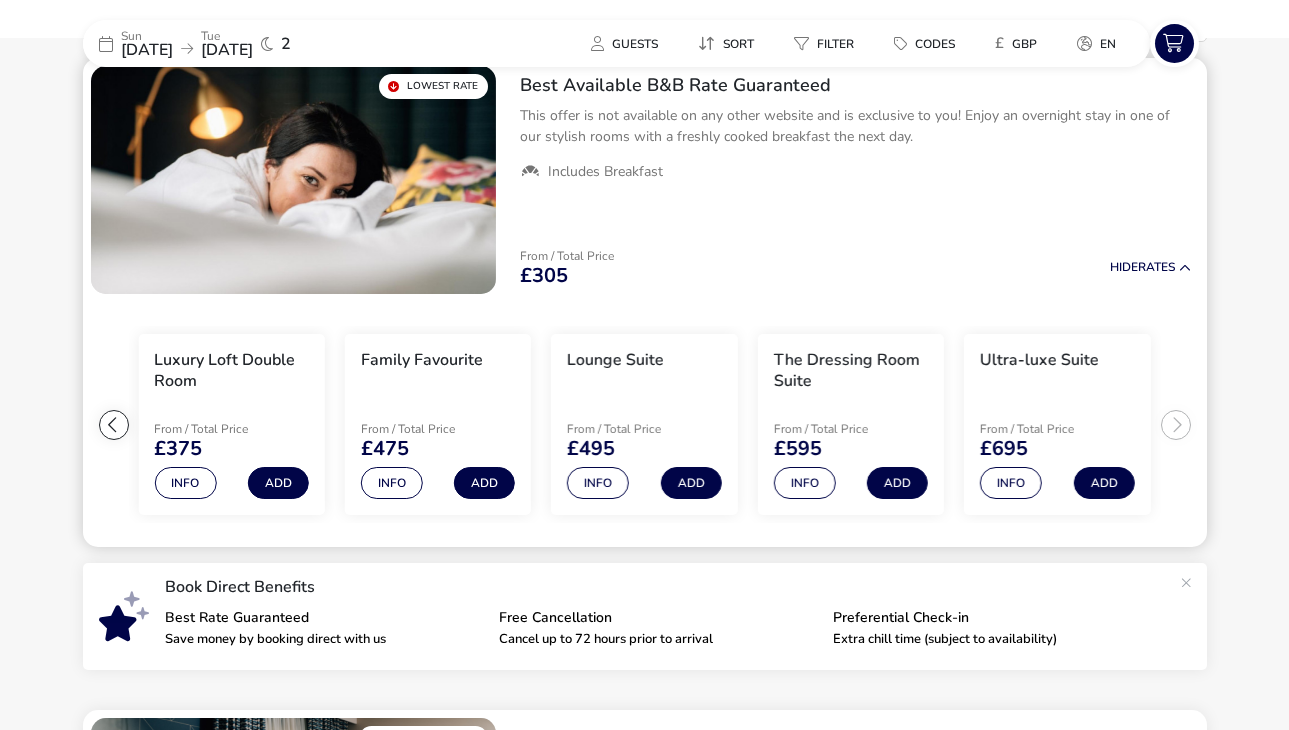 click on "Extra Comfy Single   From / Total Price  £305  Info   Add   Extra Comfy Double Room   From / Total Price  £335  Info   Add   Luxury Loft Single   From / Total Price  £345  Info   Add   Luxury Loft Double Room   From / Total Price  £375  Info   Add   Family Favourite   From / Total Price  £475  Info   Add   Lounge Suite   From / Total Price  £495  Info   Add   The Dressing Room Suite   From / Total Price  £595  Info   Add   Ultra-luxe Suite   From / Total Price  £695  Info   Add" at bounding box center (645, 425) 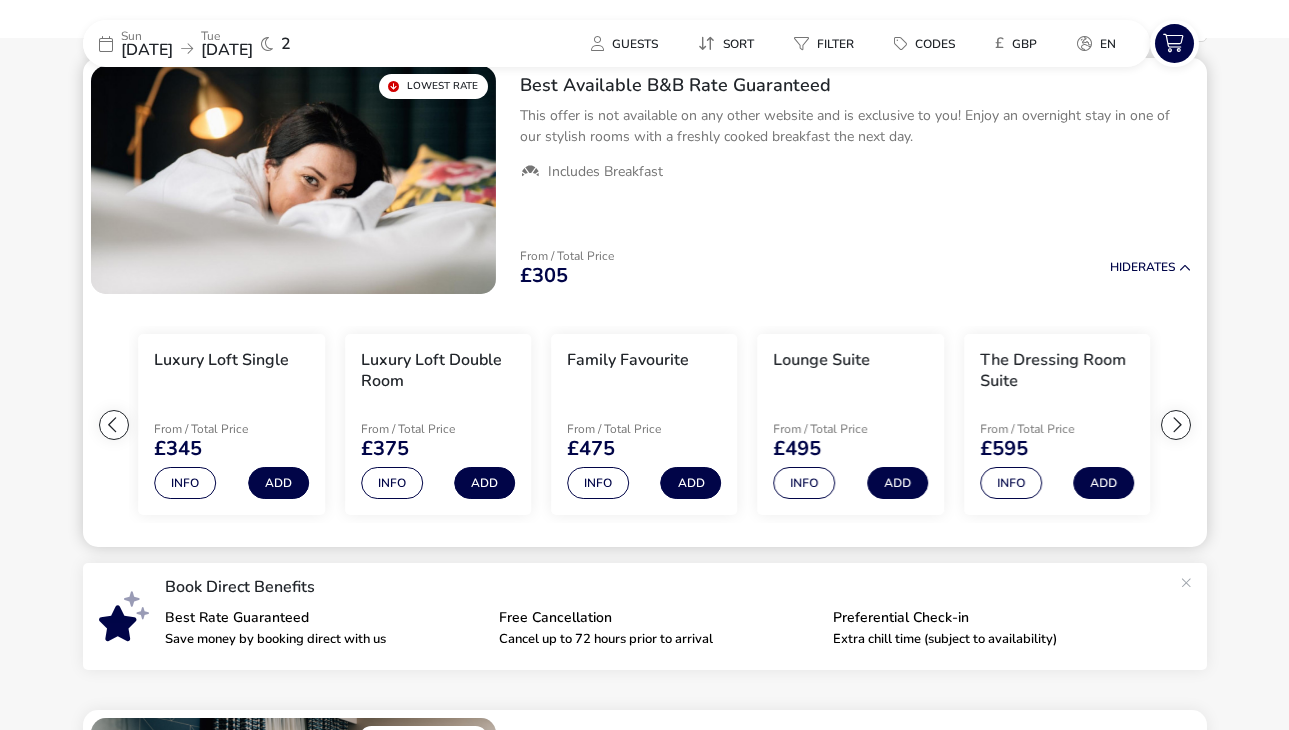 click at bounding box center (114, 425) 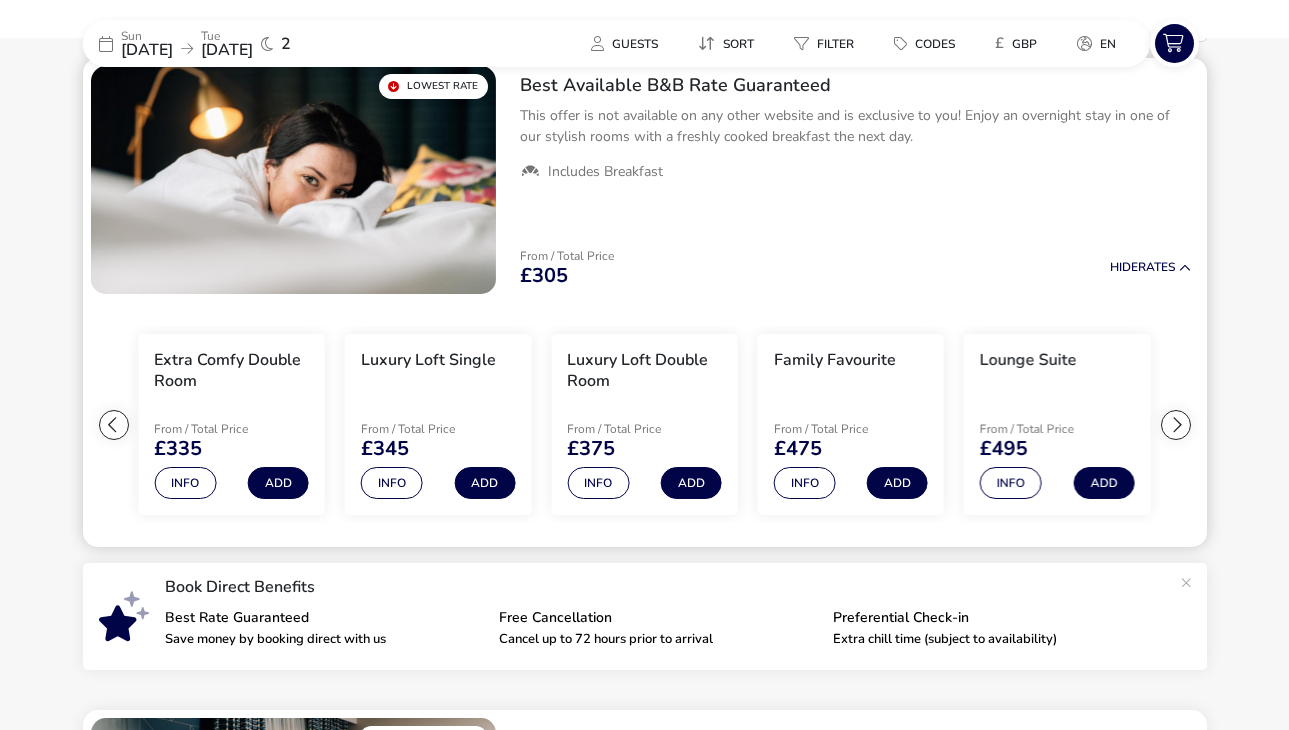 click at bounding box center [114, 425] 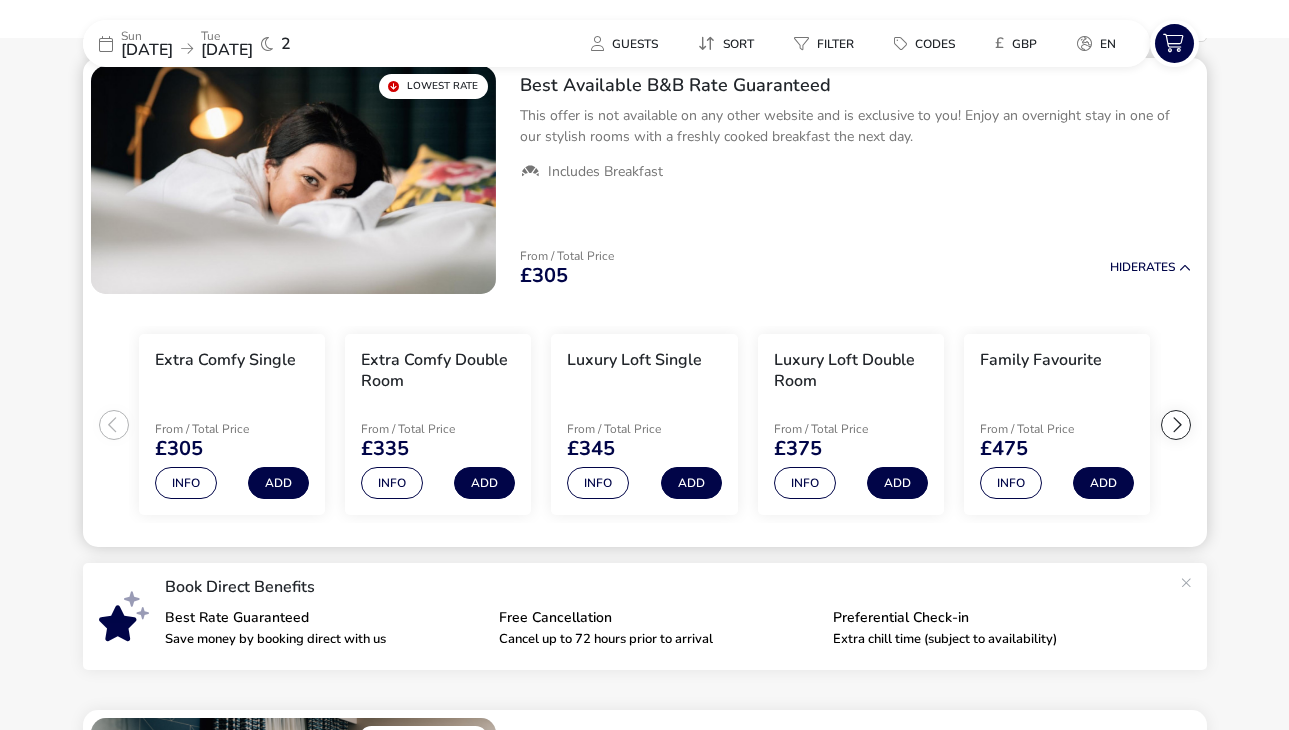 click on "Extra Comfy Single   From / Total Price  £305  Info   Add   Extra Comfy Double Room   From / Total Price  £335  Info   Add   Luxury Loft Single   From / Total Price  £345  Info   Add   Luxury Loft Double Room   From / Total Price  £375  Info   Add   Family Favourite   From / Total Price  £475  Info   Add   Lounge Suite   From / Total Price  £495  Info   Add   The Dressing Room Suite   From / Total Price  £595  Info   Add   Ultra-luxe Suite   From / Total Price  £695  Info   Add" at bounding box center [645, 425] 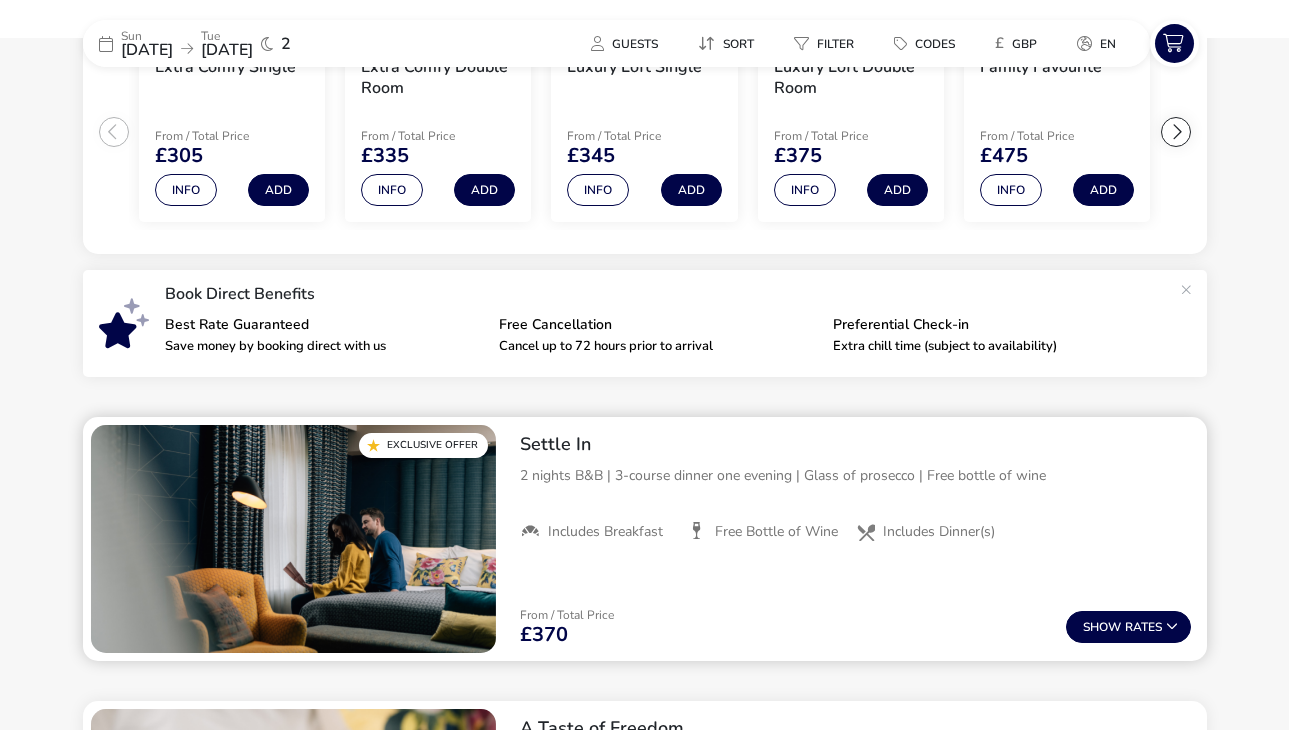 scroll, scrollTop: 0, scrollLeft: 0, axis: both 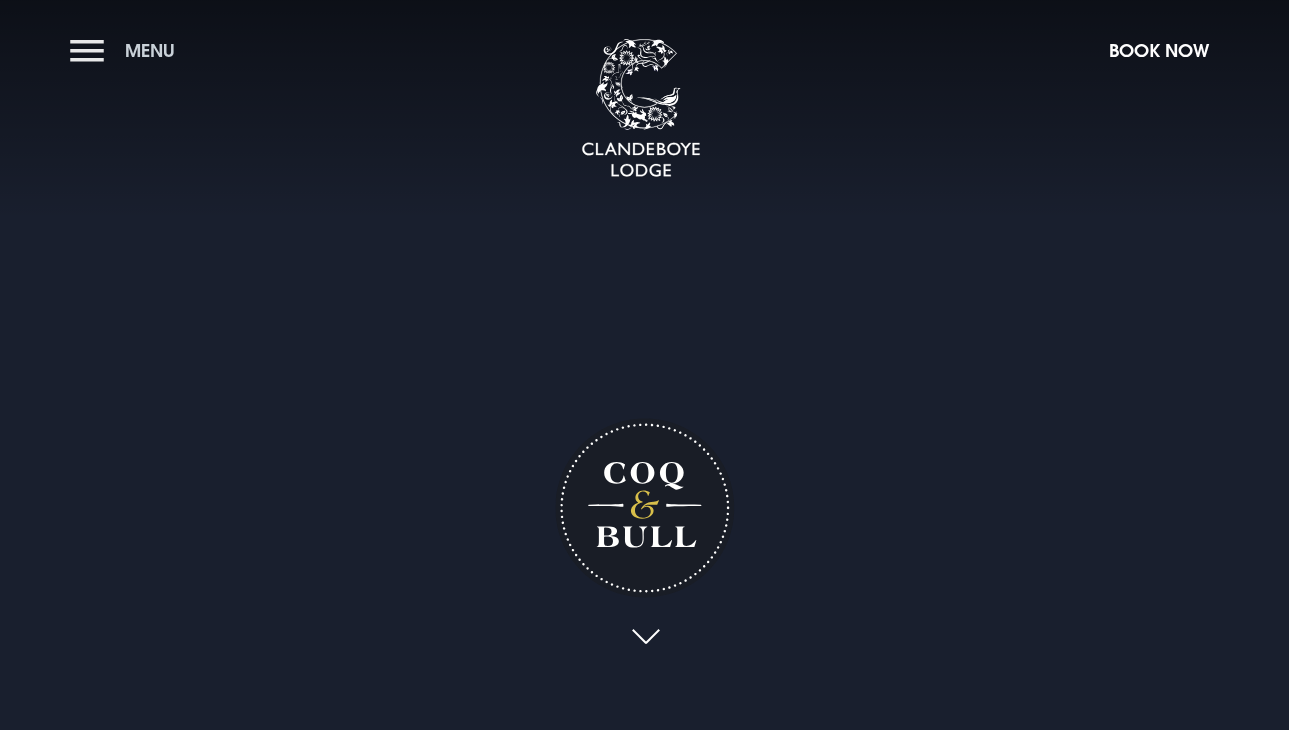click on "Menu" at bounding box center (127, 50) 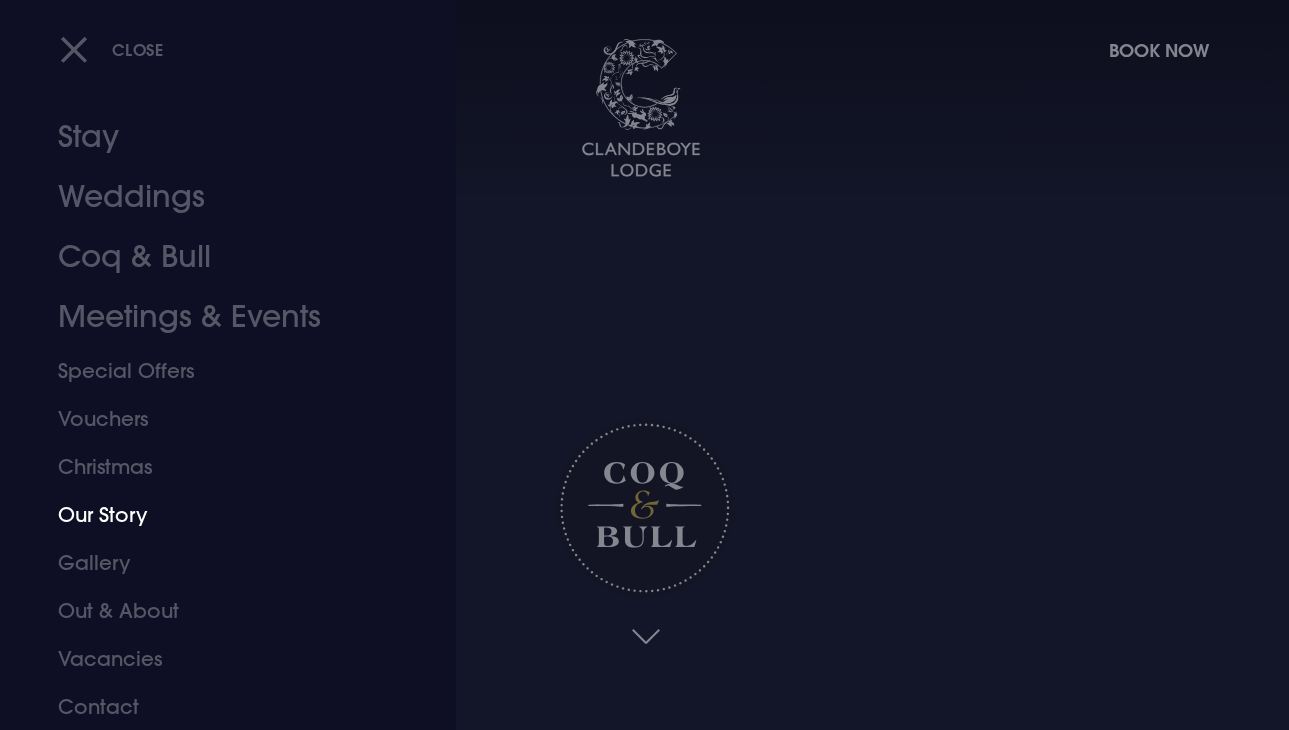 scroll, scrollTop: 22, scrollLeft: 0, axis: vertical 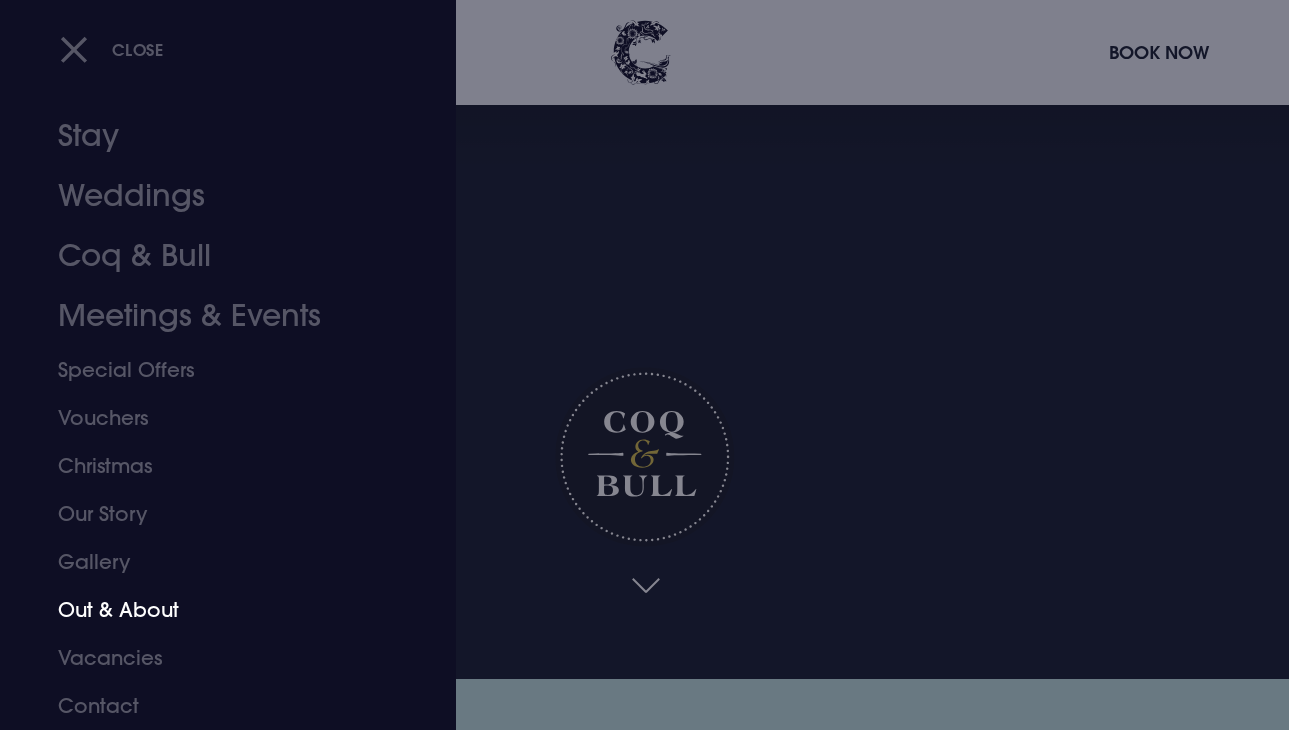 click on "Out & About" at bounding box center [214, 610] 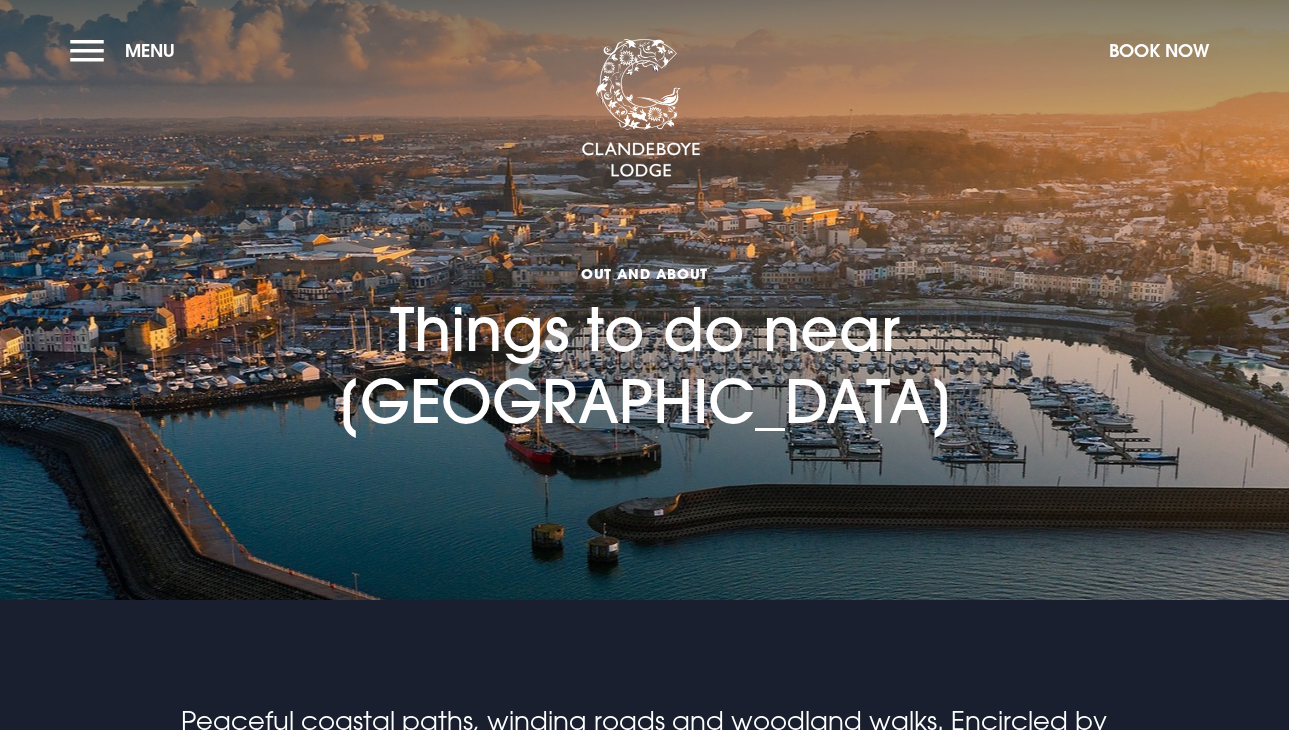 scroll, scrollTop: 0, scrollLeft: 0, axis: both 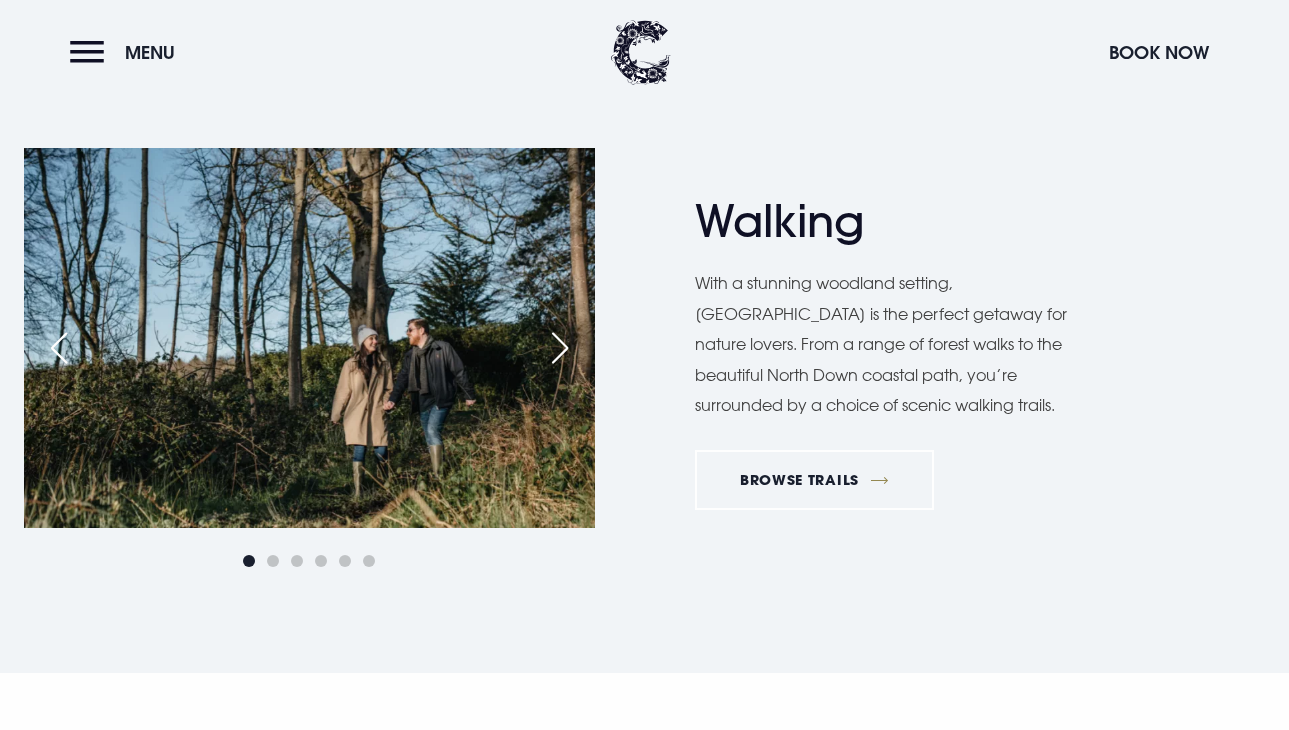 click at bounding box center [560, 348] 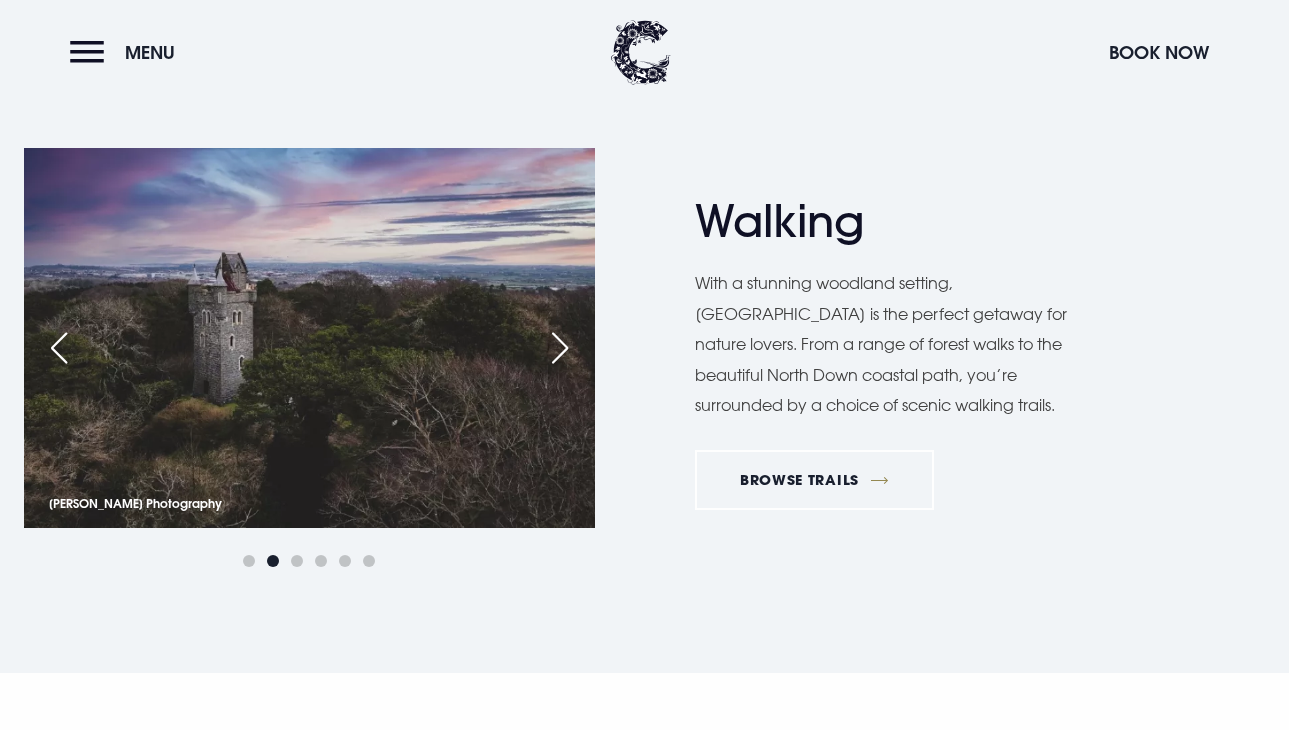 click at bounding box center (560, 348) 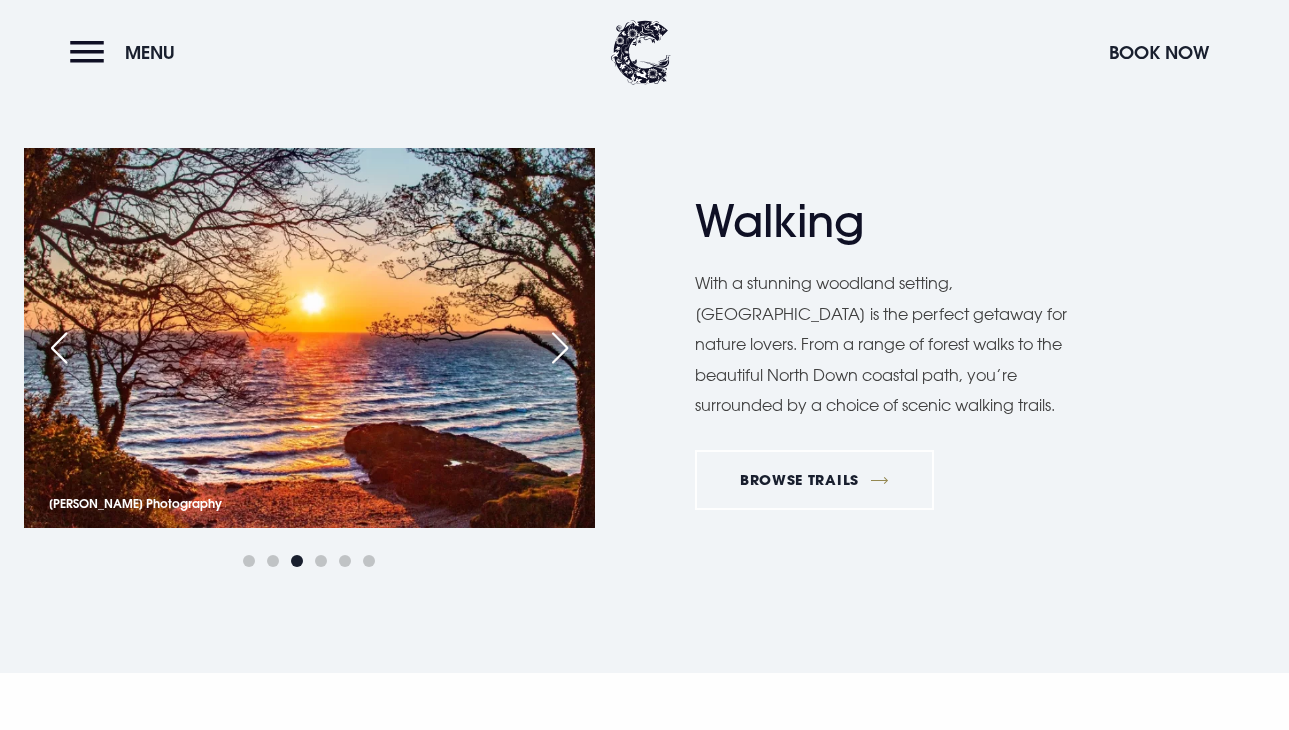 click at bounding box center [560, 348] 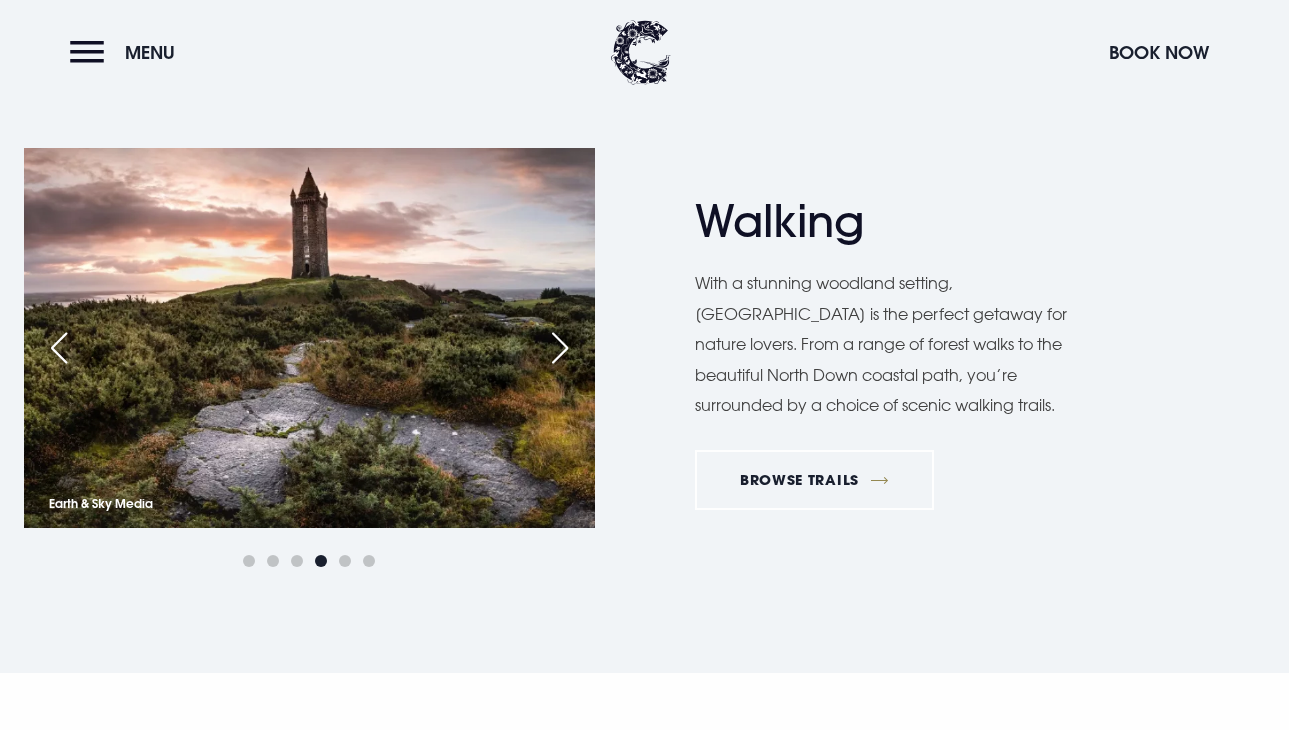 click at bounding box center (560, 348) 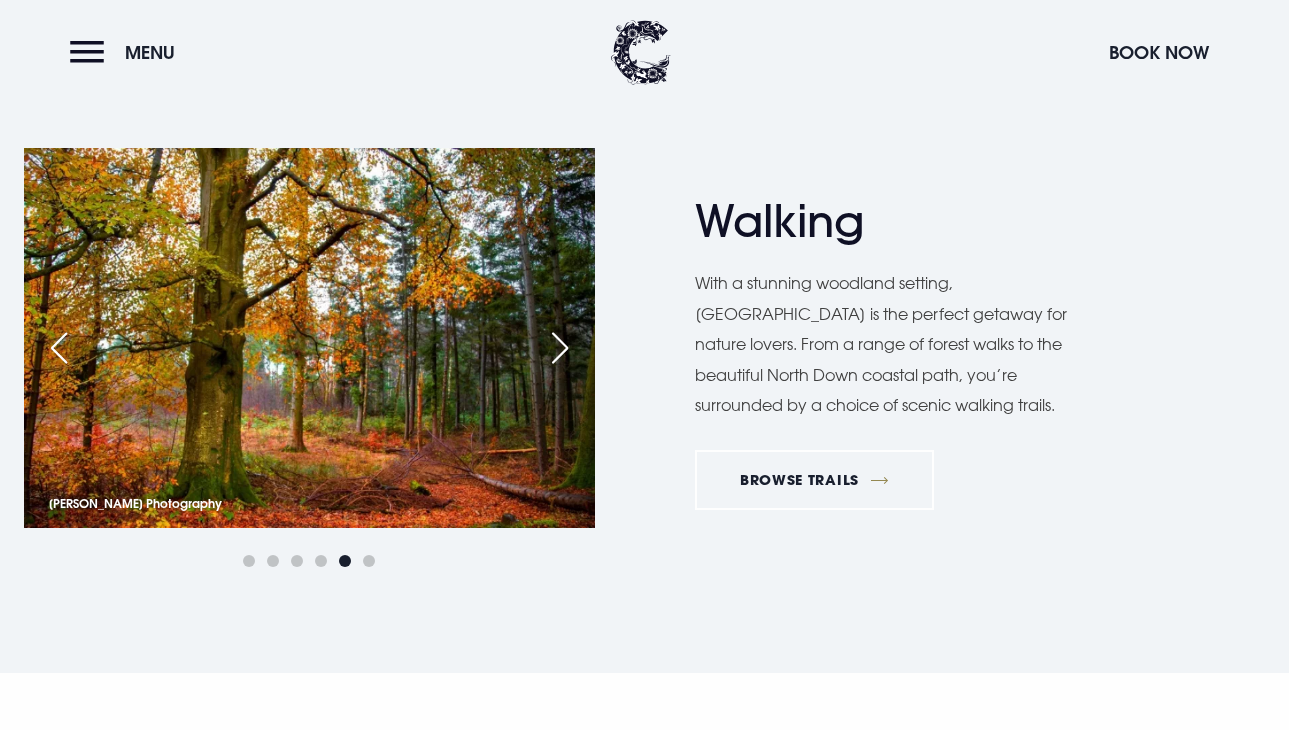 click at bounding box center [560, 348] 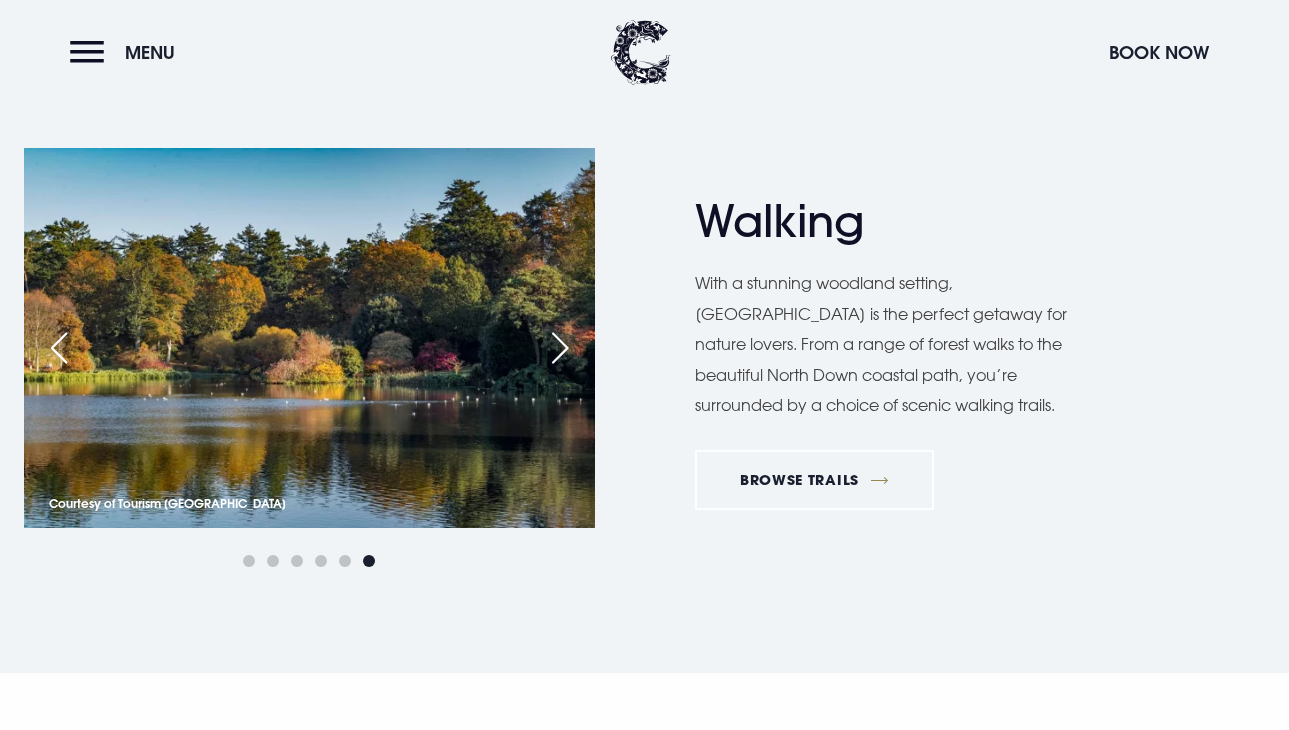 click at bounding box center [560, 348] 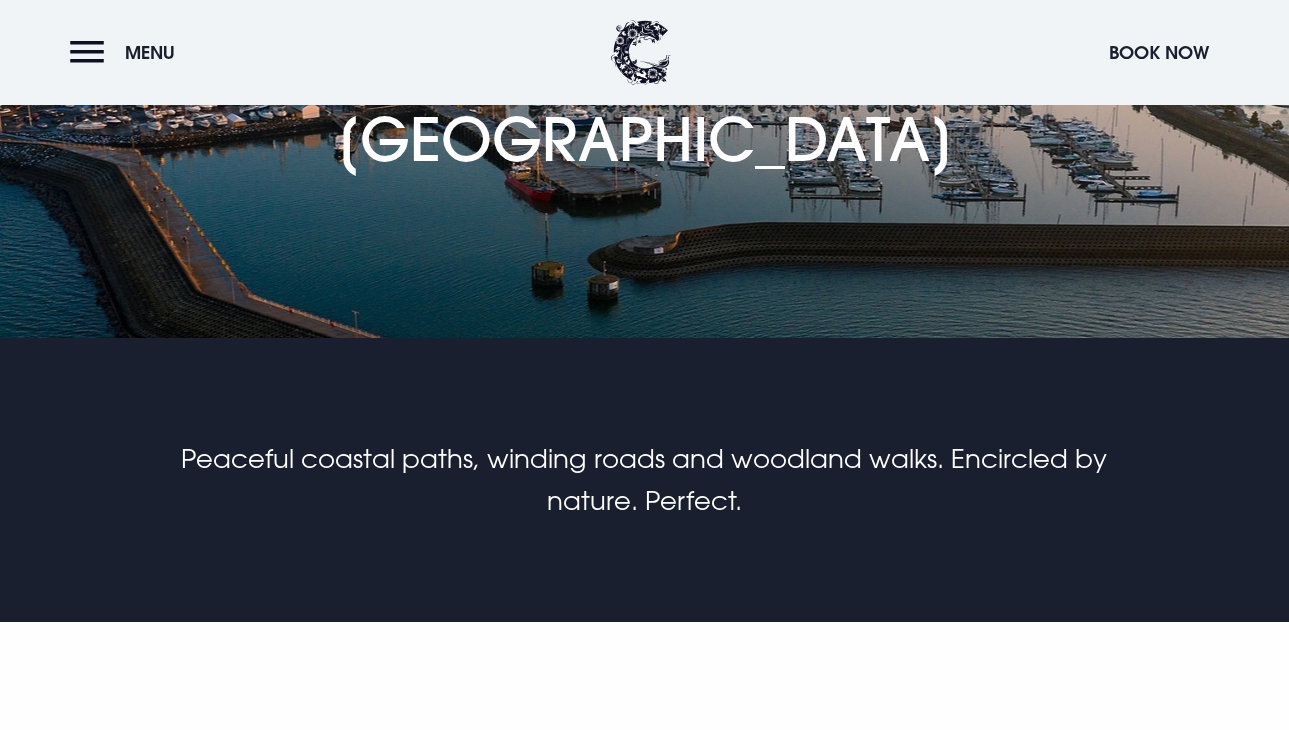 scroll, scrollTop: 0, scrollLeft: 0, axis: both 